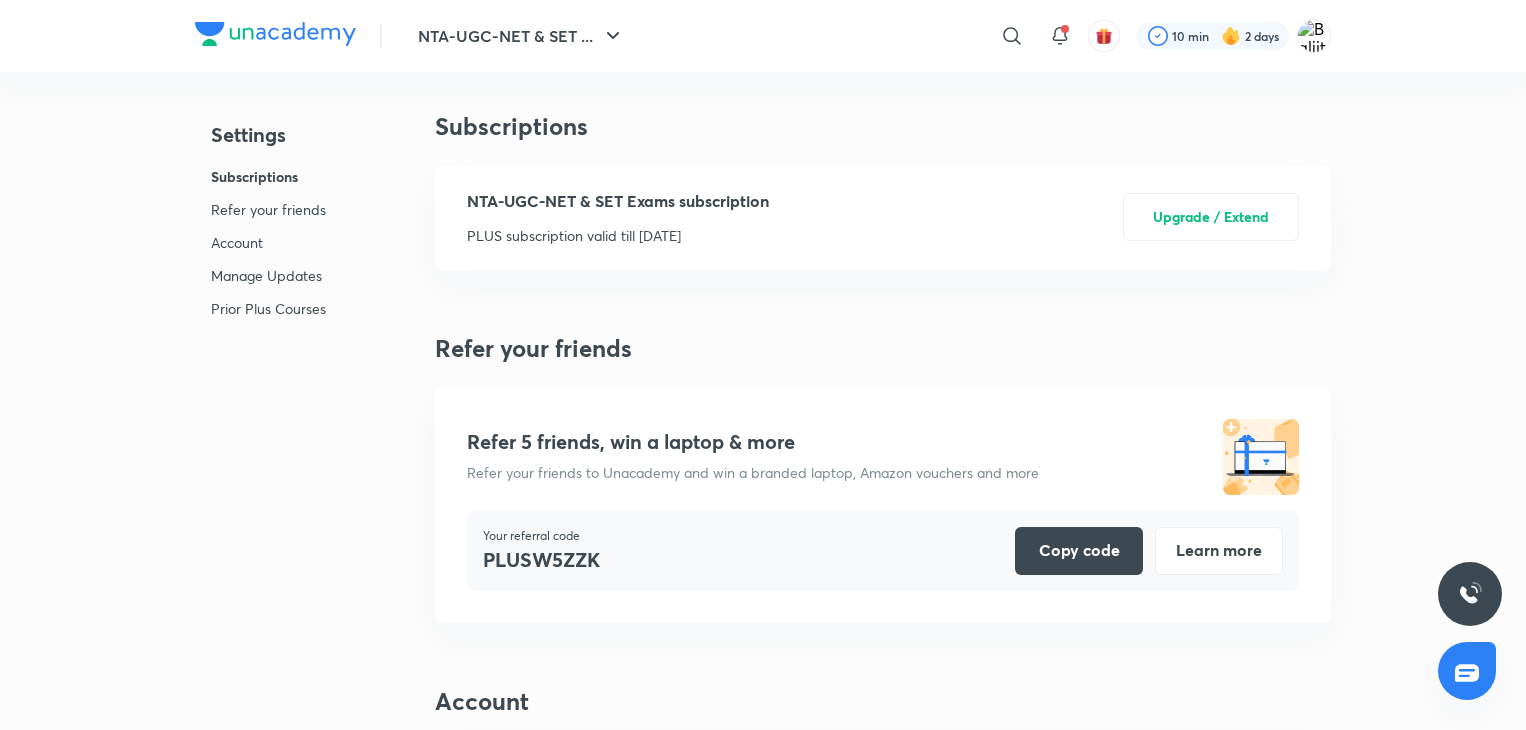 scroll, scrollTop: 0, scrollLeft: 0, axis: both 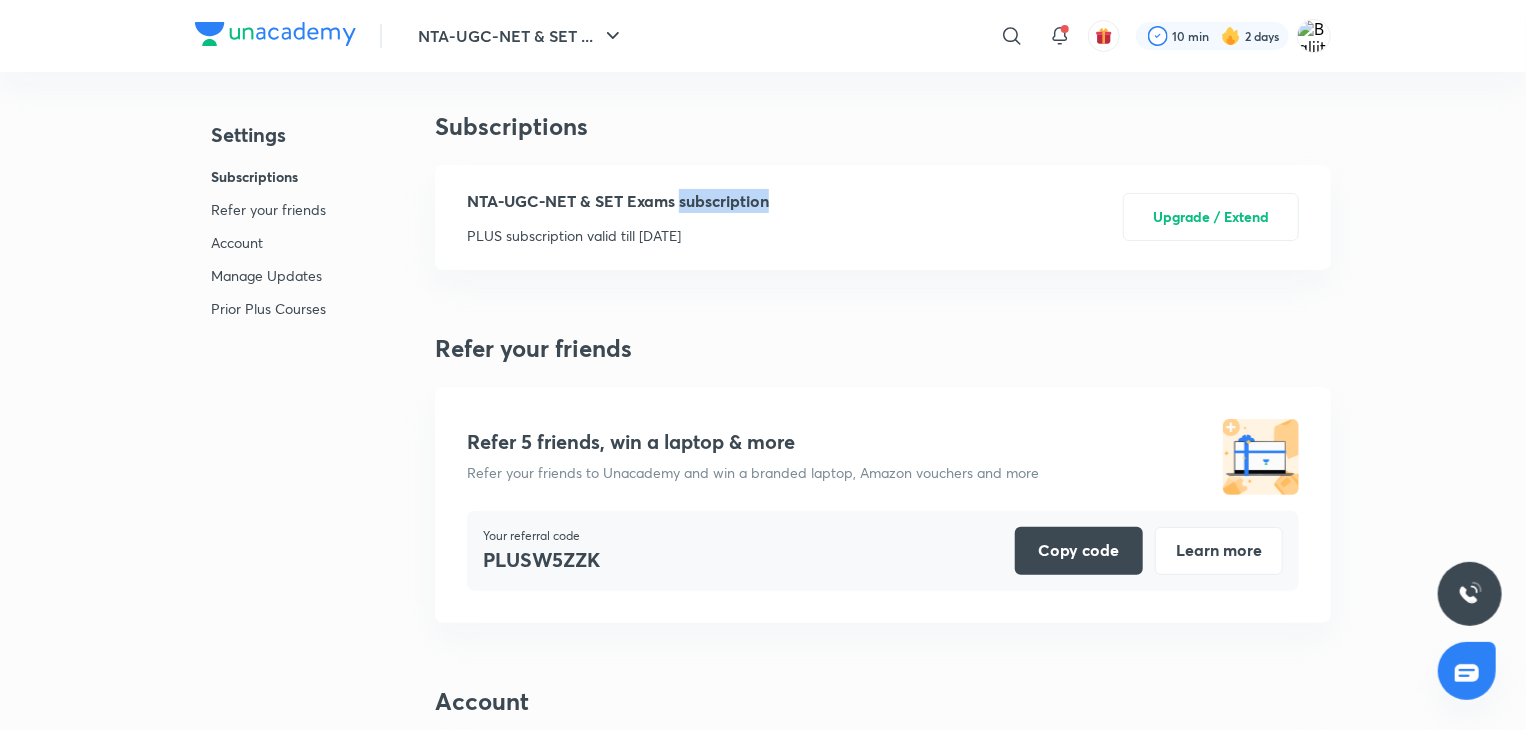 click on "NTA-UGC-NET & SET Exams subscription" at bounding box center (618, 201) 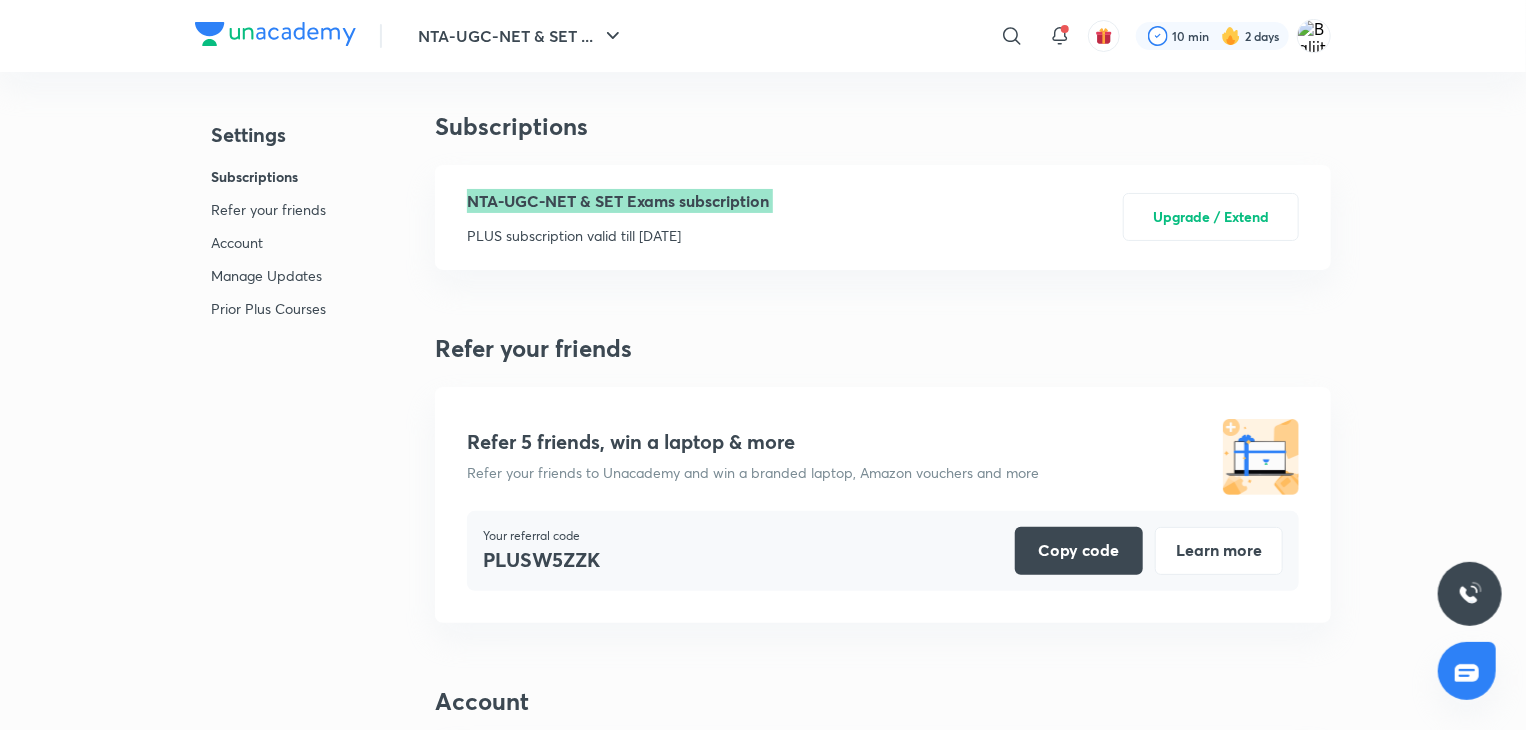 scroll, scrollTop: 0, scrollLeft: 0, axis: both 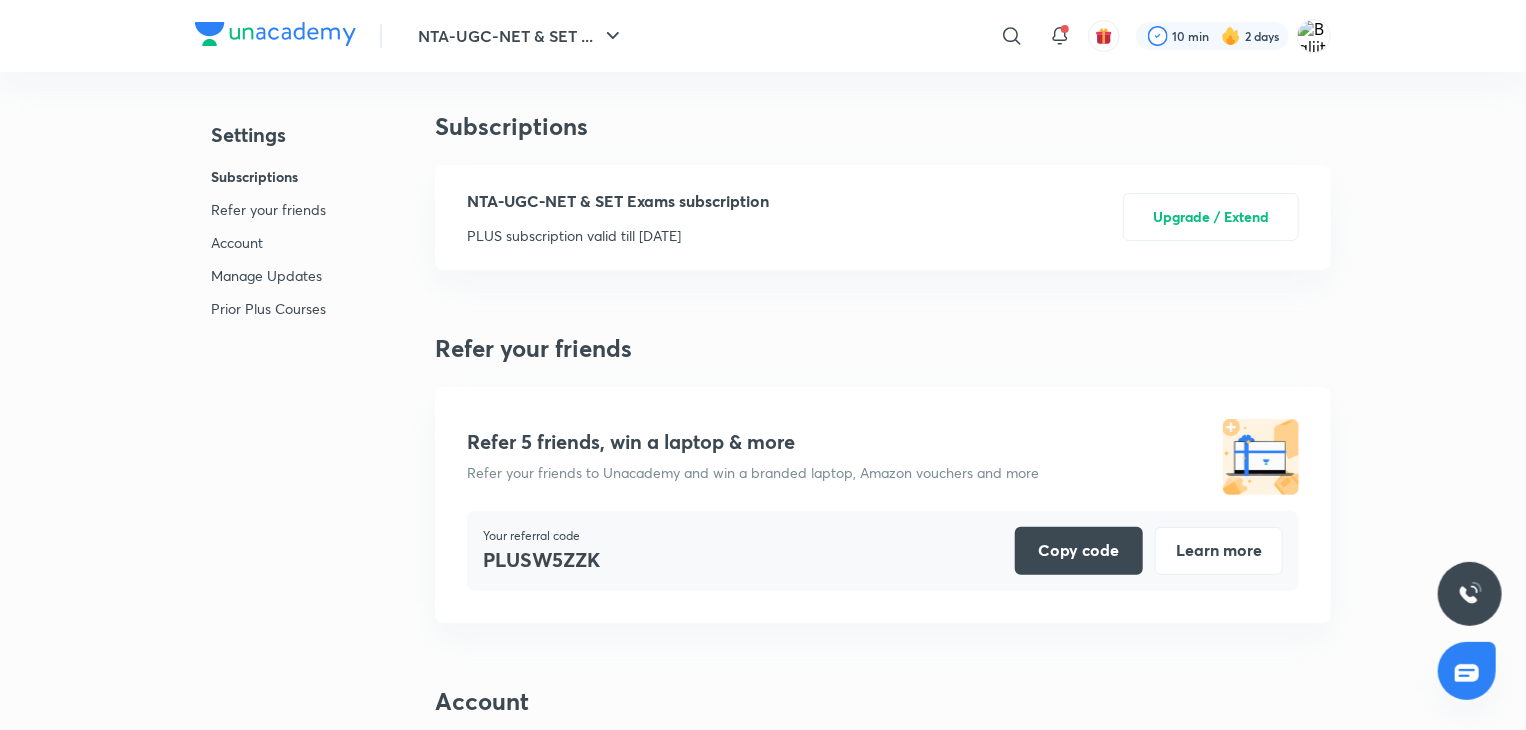 click on "PLUS subscription valid till [DATE]" at bounding box center (618, 235) 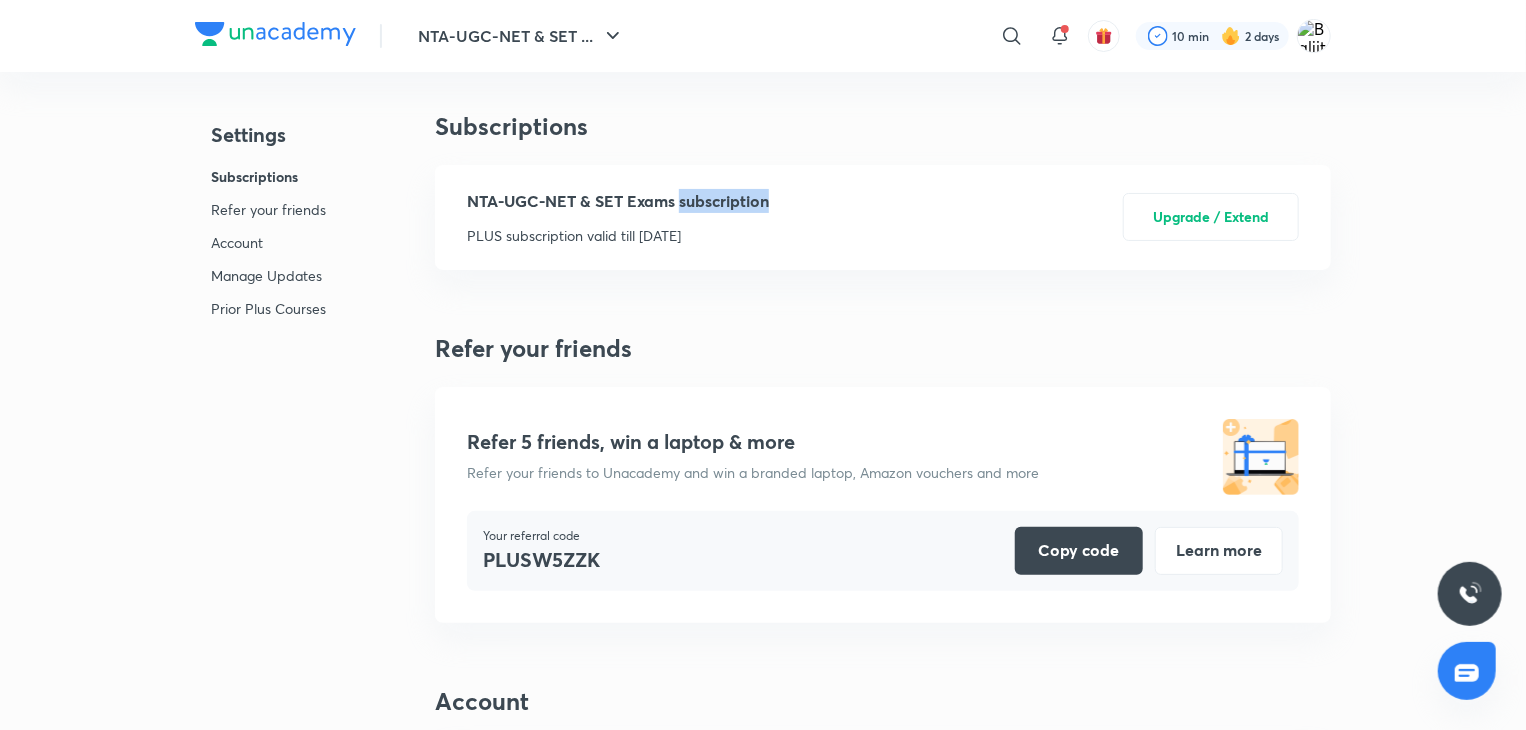 click on "NTA-UGC-NET & SET Exams subscription" at bounding box center [618, 201] 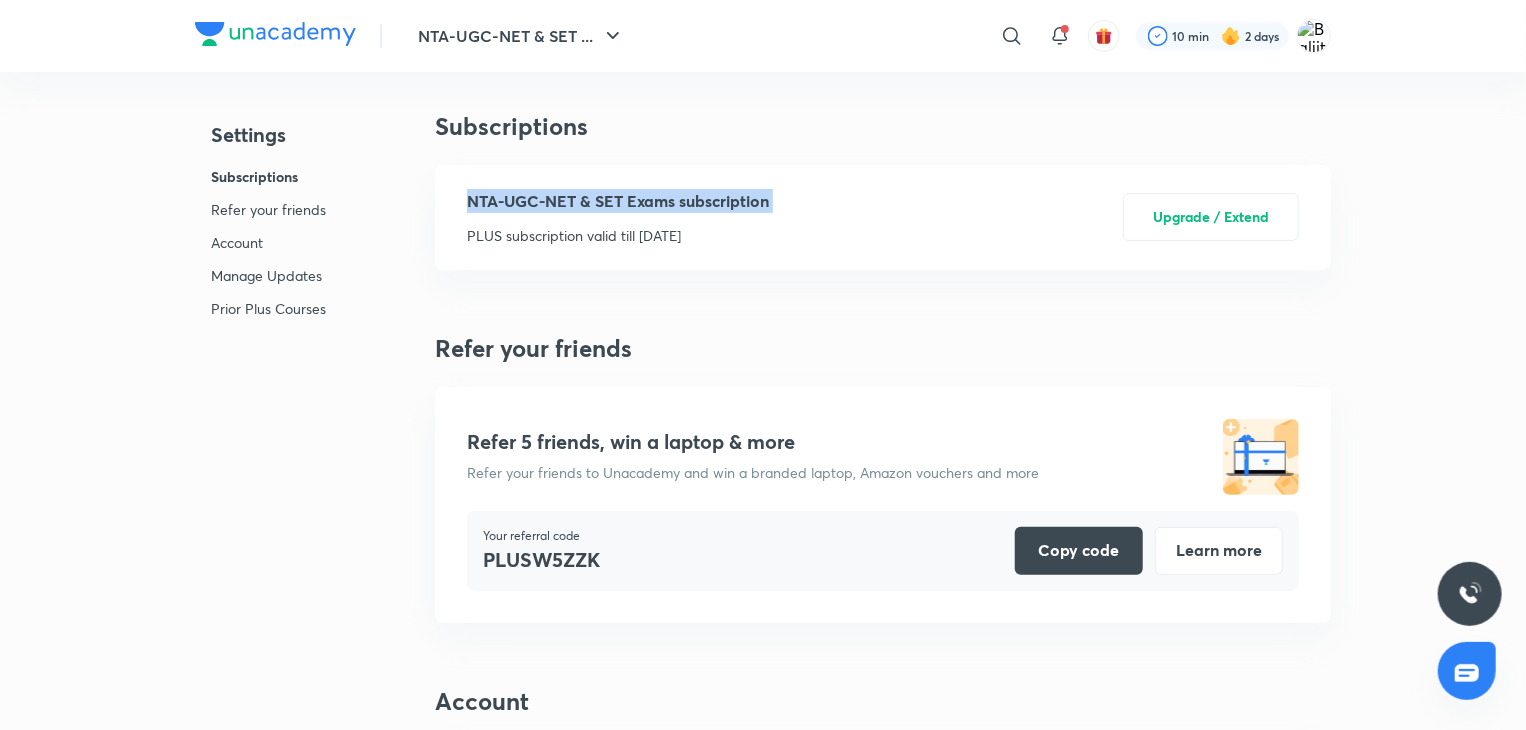 click on "NTA-UGC-NET & SET Exams subscription" at bounding box center (618, 201) 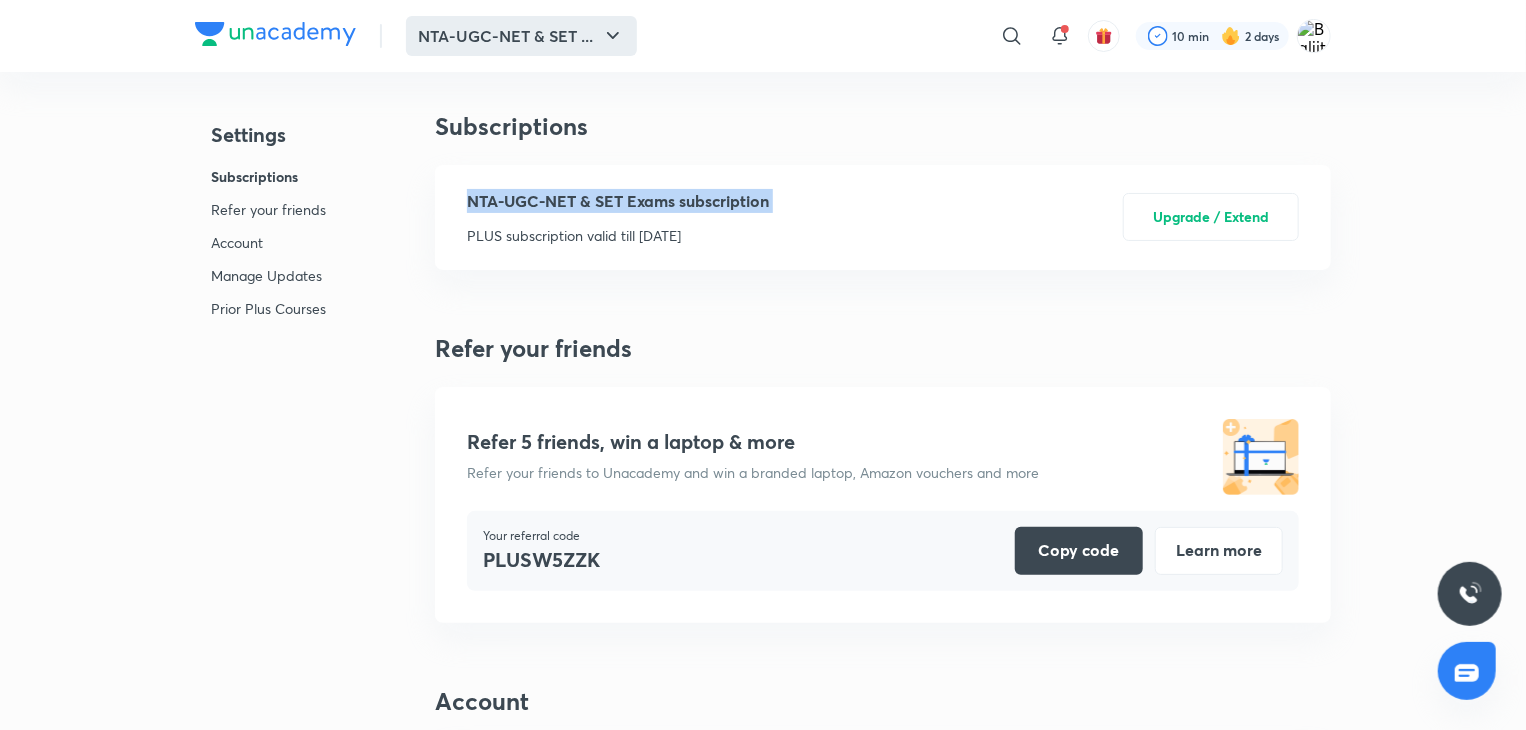 click 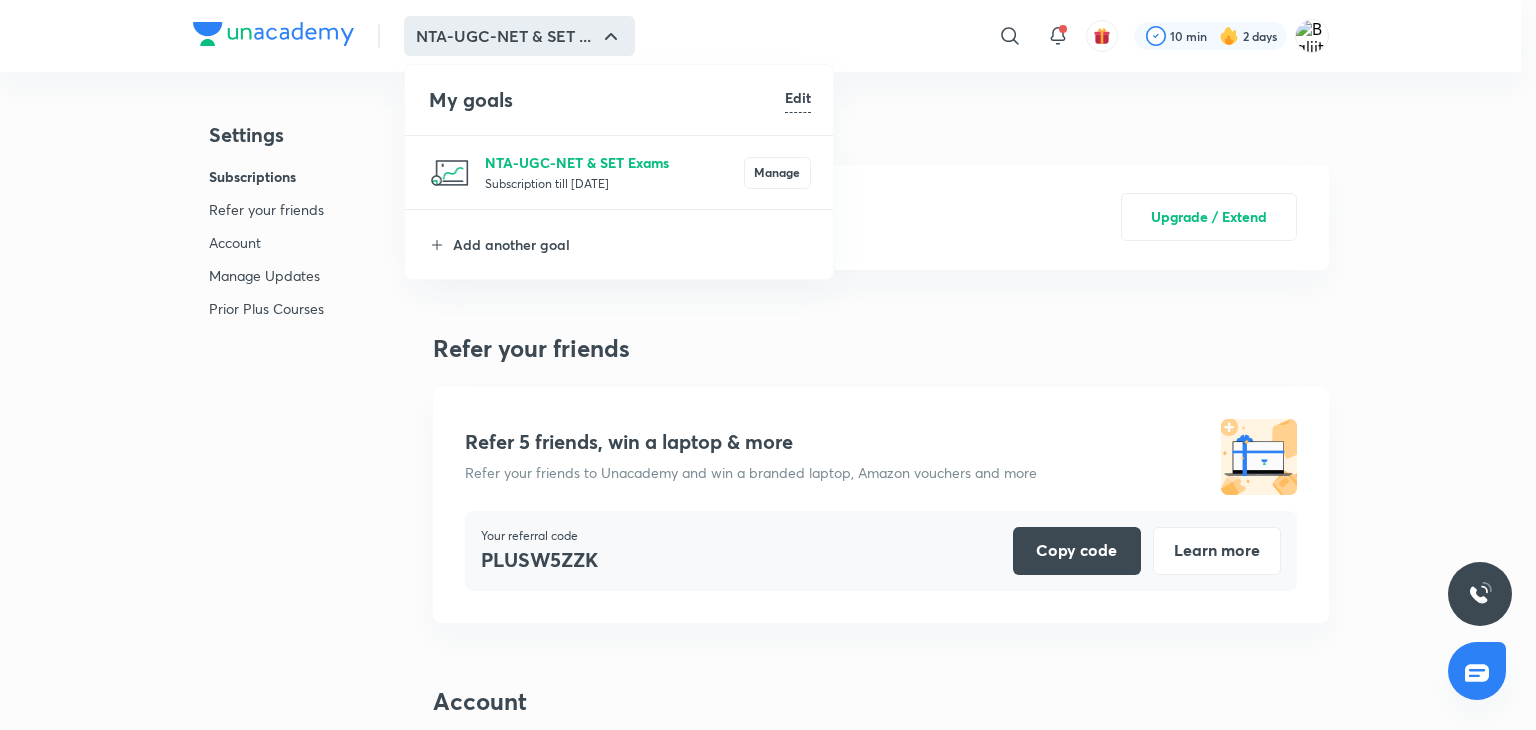 click on "NTA-UGC-NET & SET Exams" at bounding box center (614, 162) 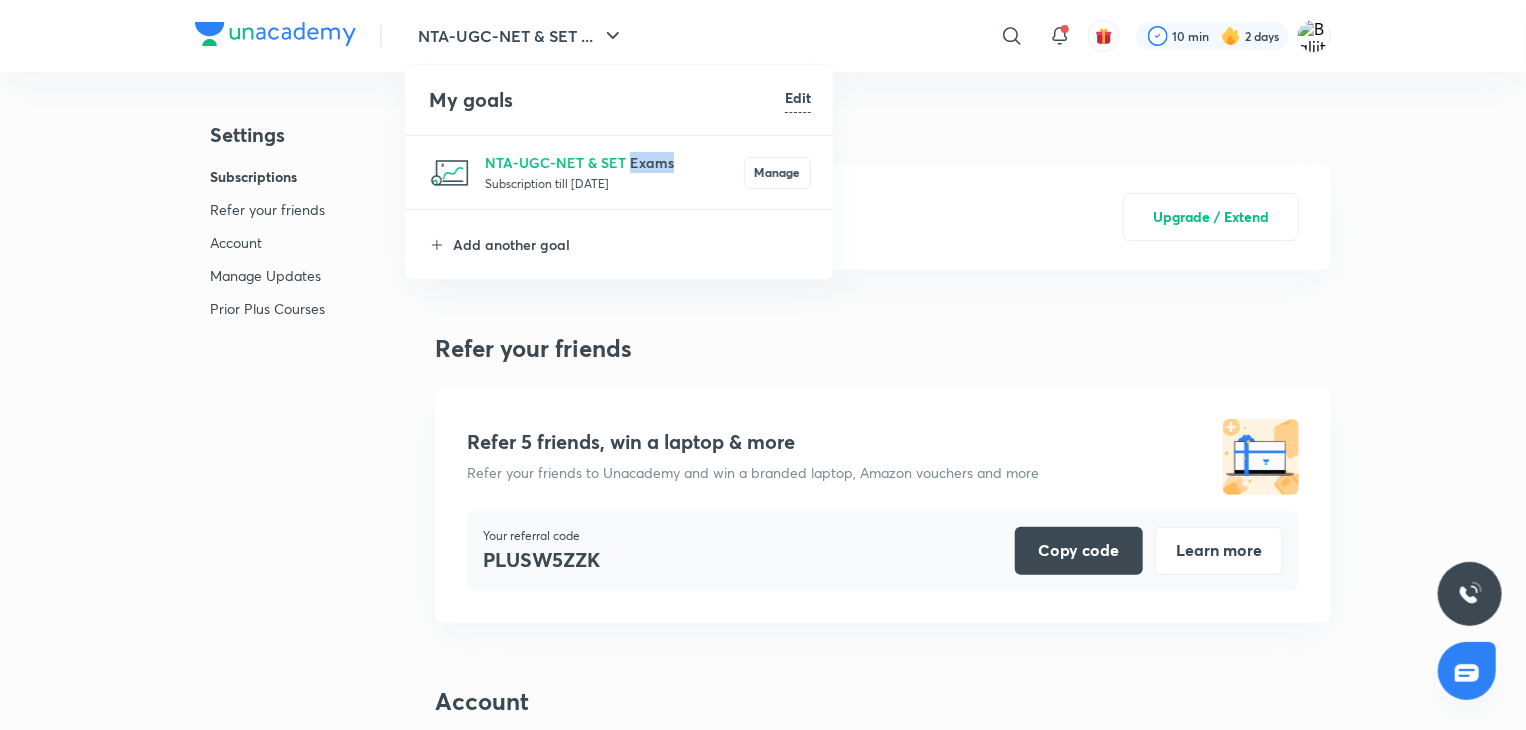 click on "NTA-UGC-NET & SET Exams" at bounding box center (614, 162) 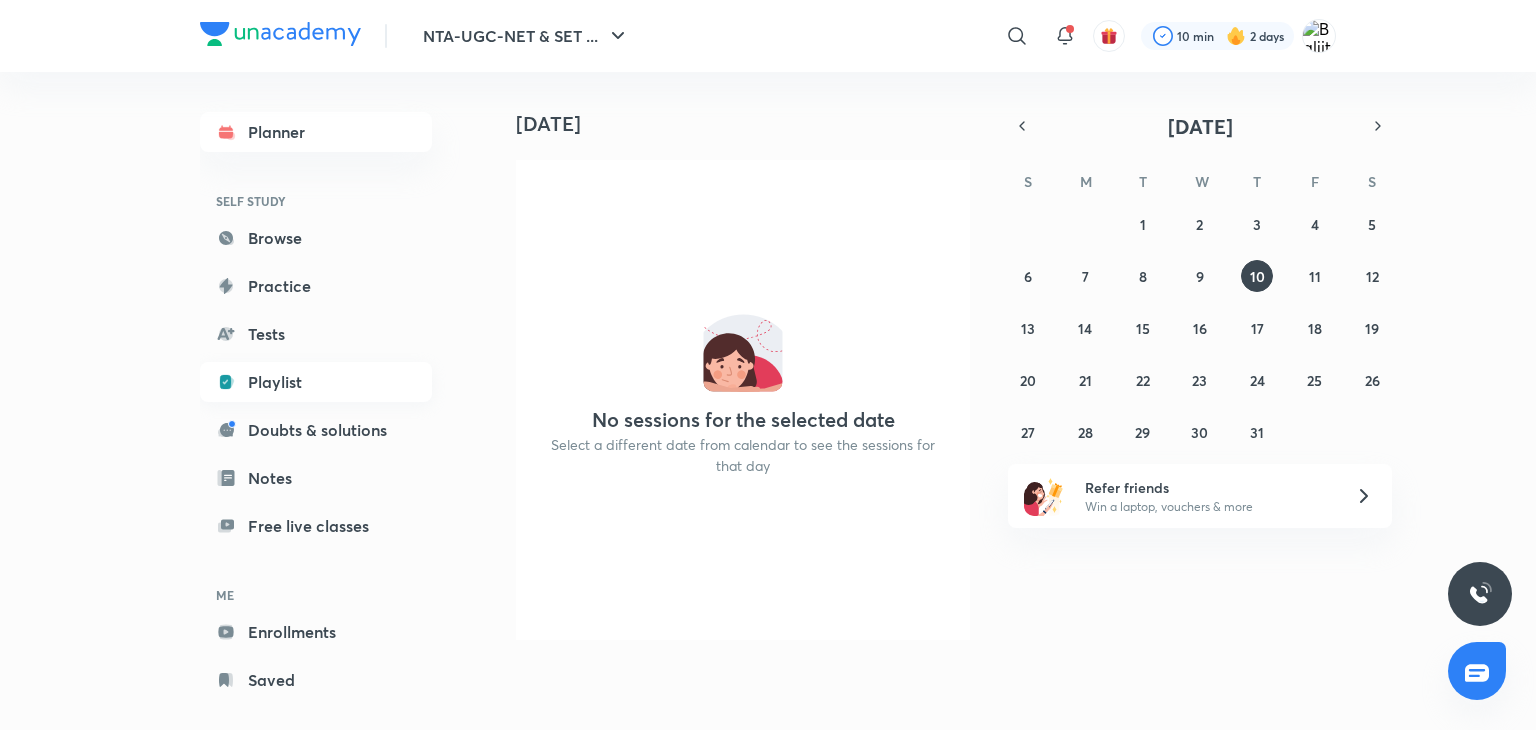 click on "Playlist" at bounding box center [316, 382] 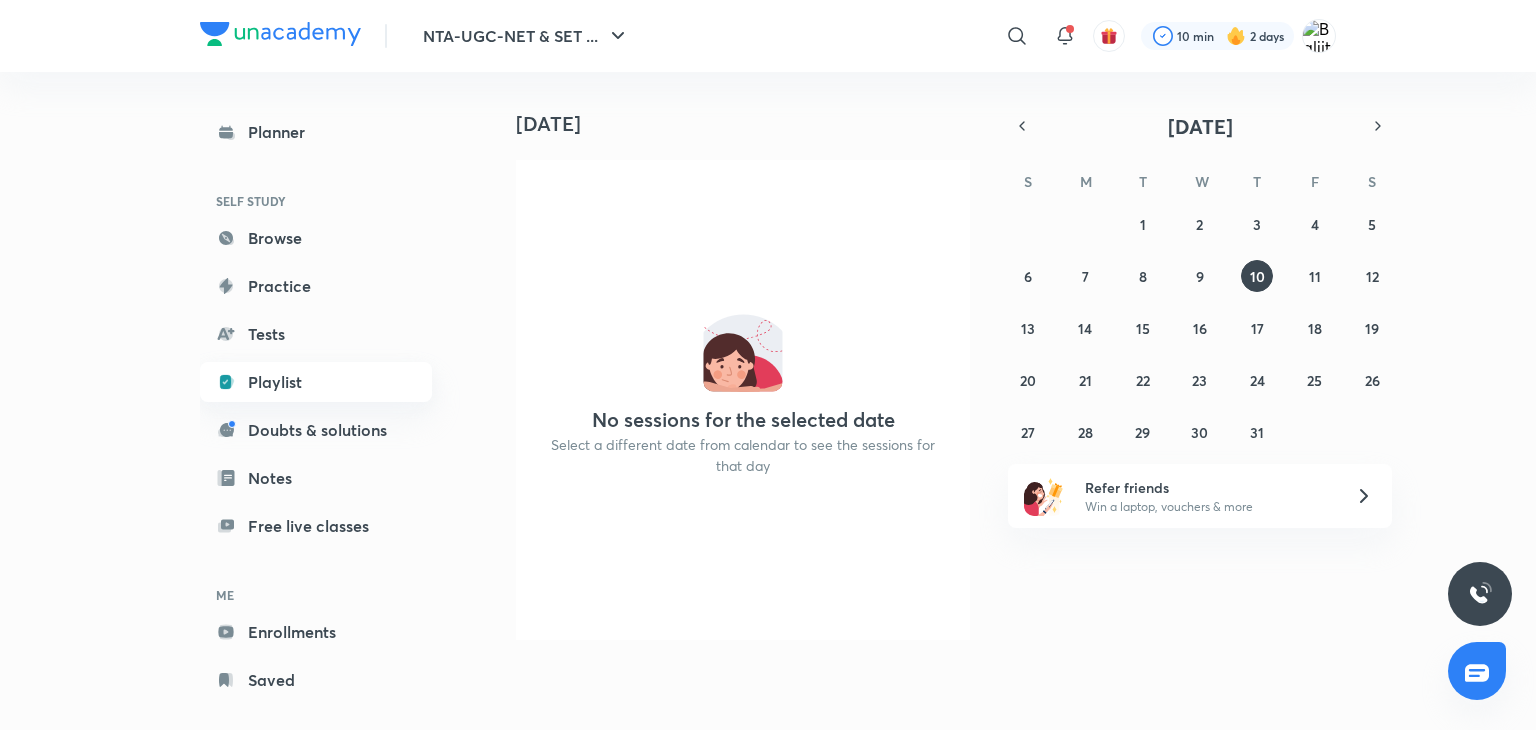 click on "Playlist" at bounding box center (316, 382) 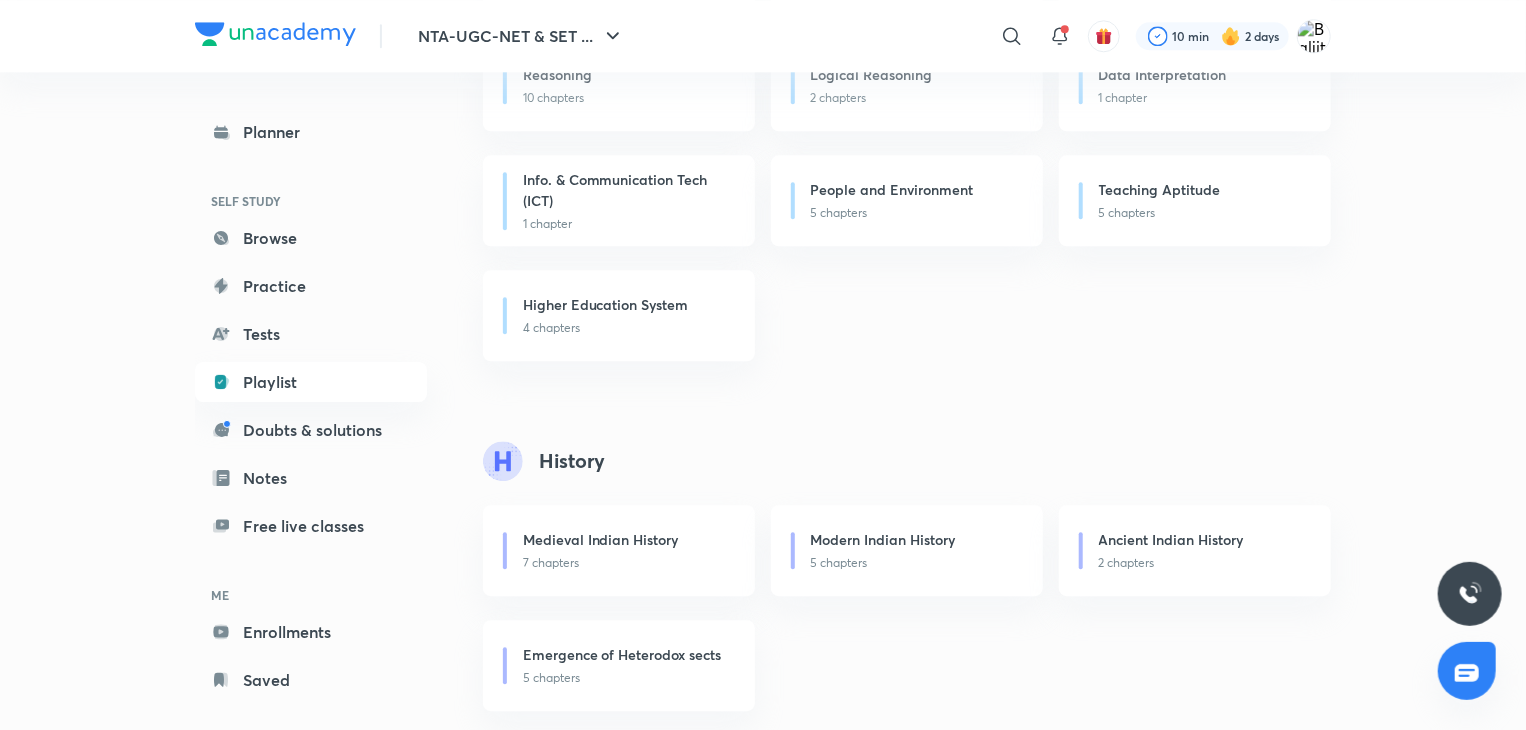 scroll, scrollTop: 2553, scrollLeft: 0, axis: vertical 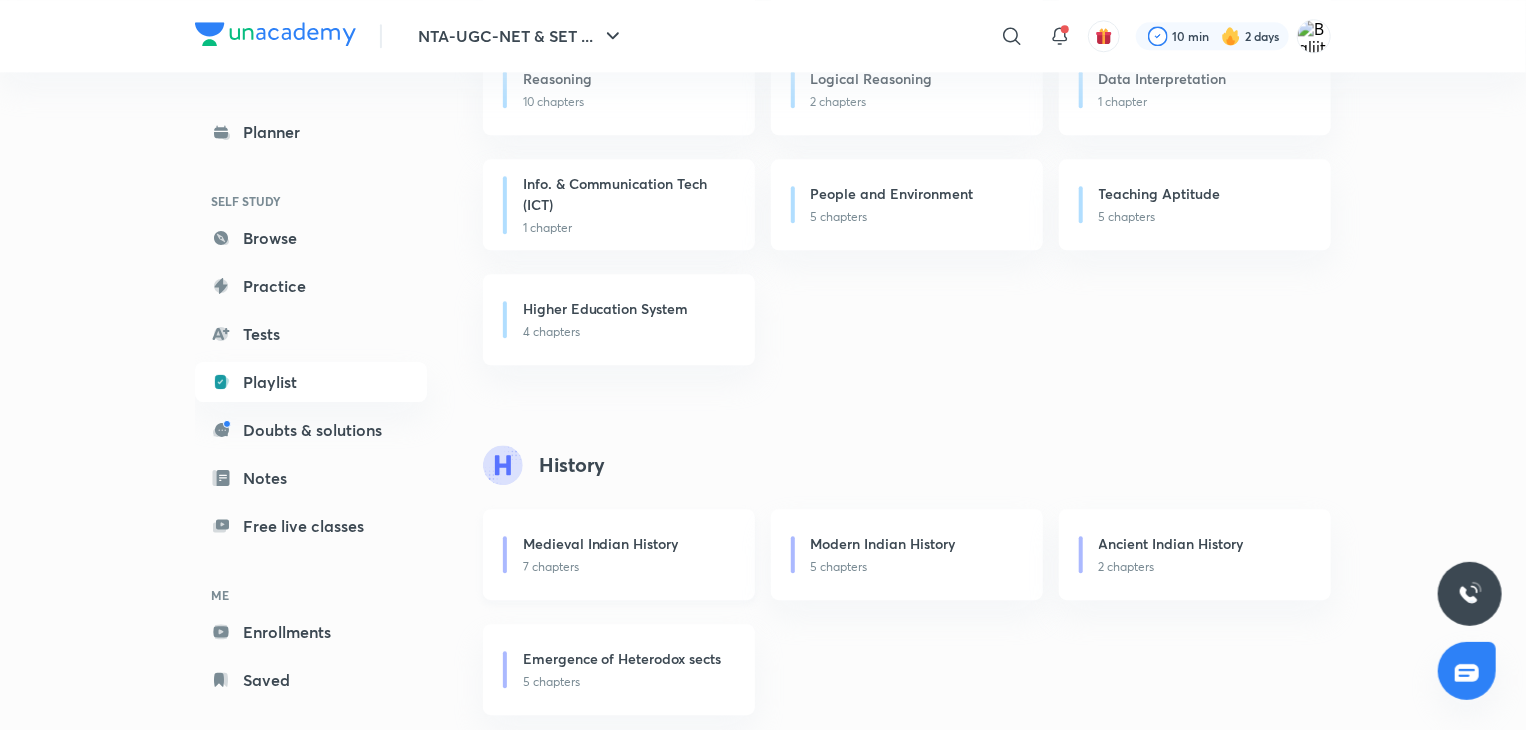 click on "Medieval Indian History" at bounding box center [601, 543] 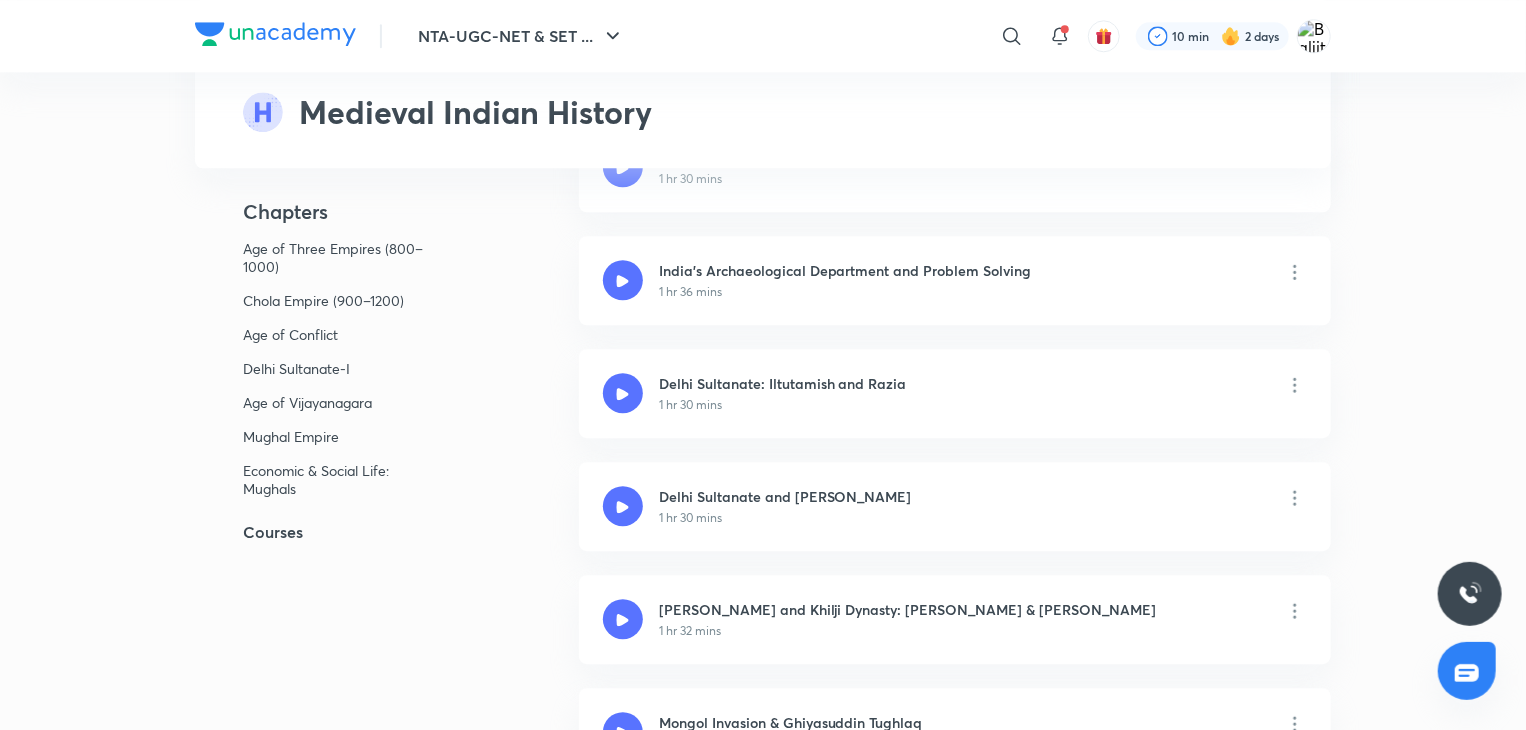 click on "Kingdom of Hoysala Empires & Architectures 1 hr 28 mins  •  Completed" at bounding box center (955, -1981) 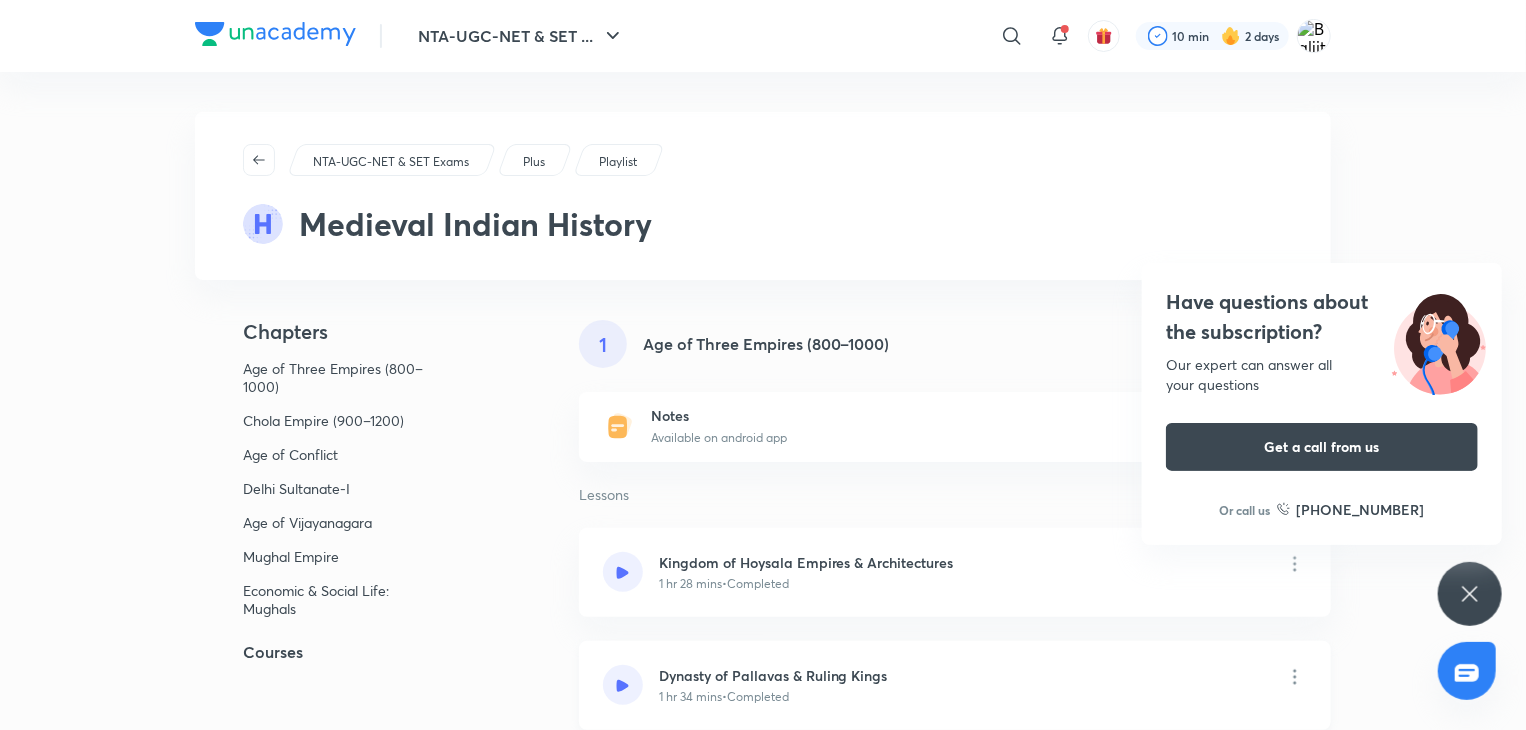 click at bounding box center (623, 685) 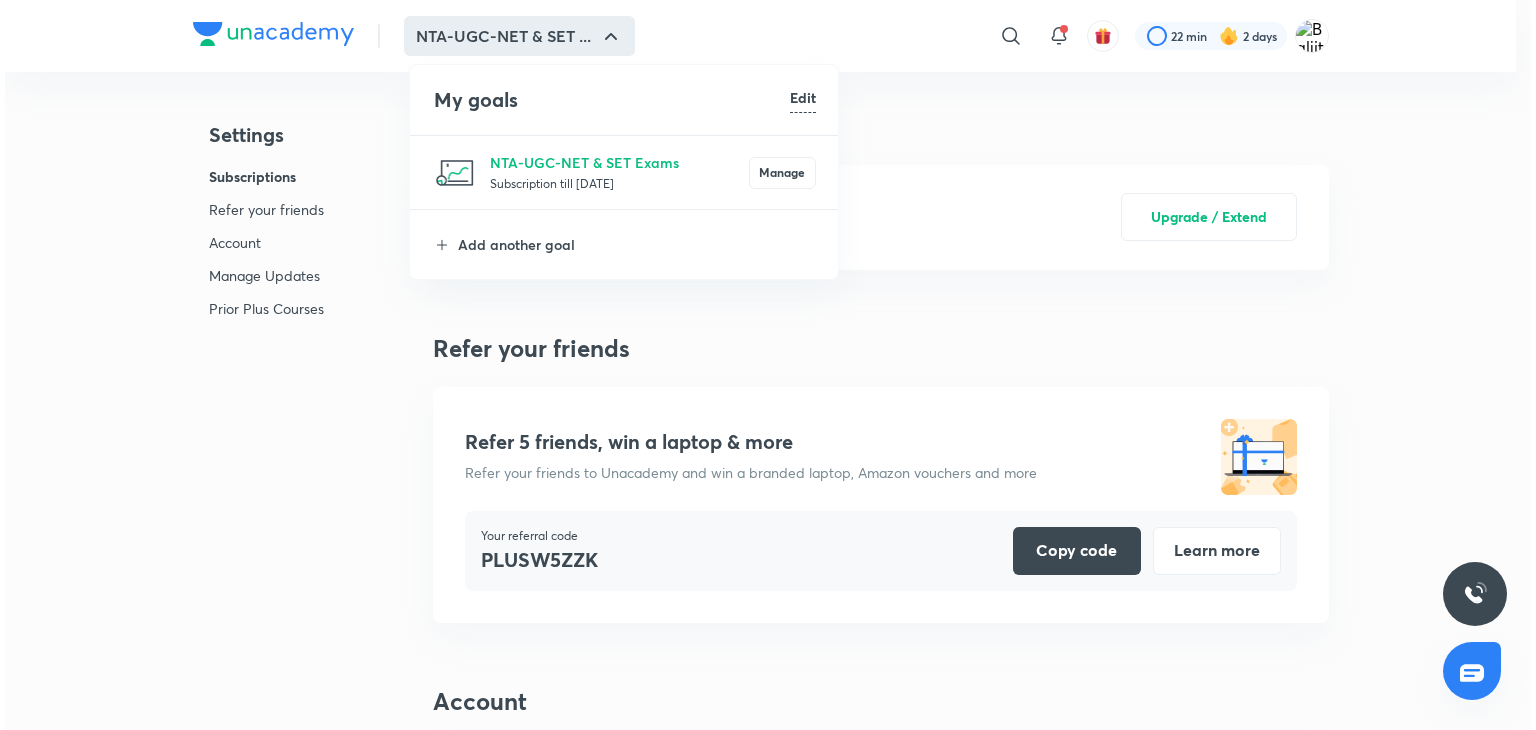 scroll, scrollTop: 0, scrollLeft: 0, axis: both 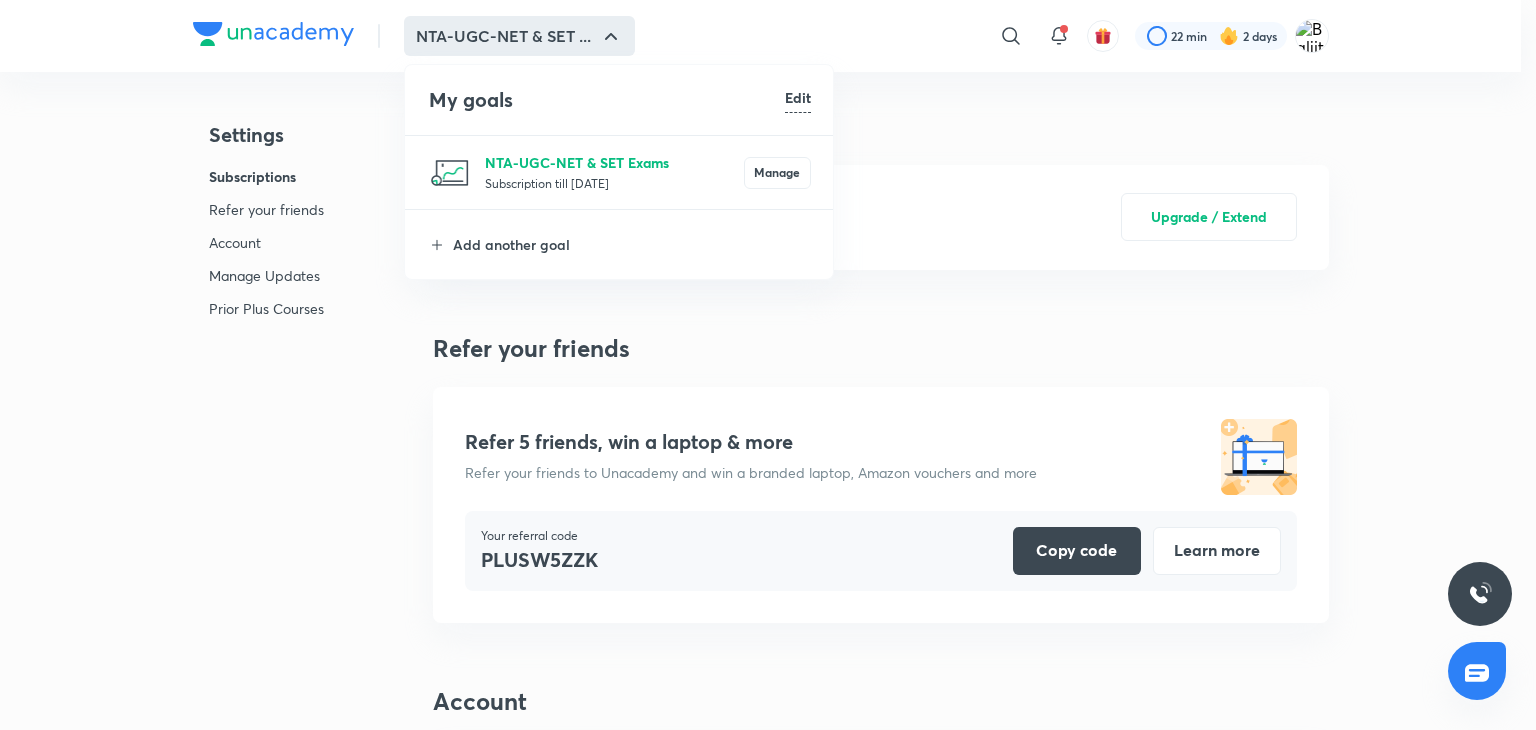 click on "NTA-UGC-NET & SET Exams" at bounding box center [614, 162] 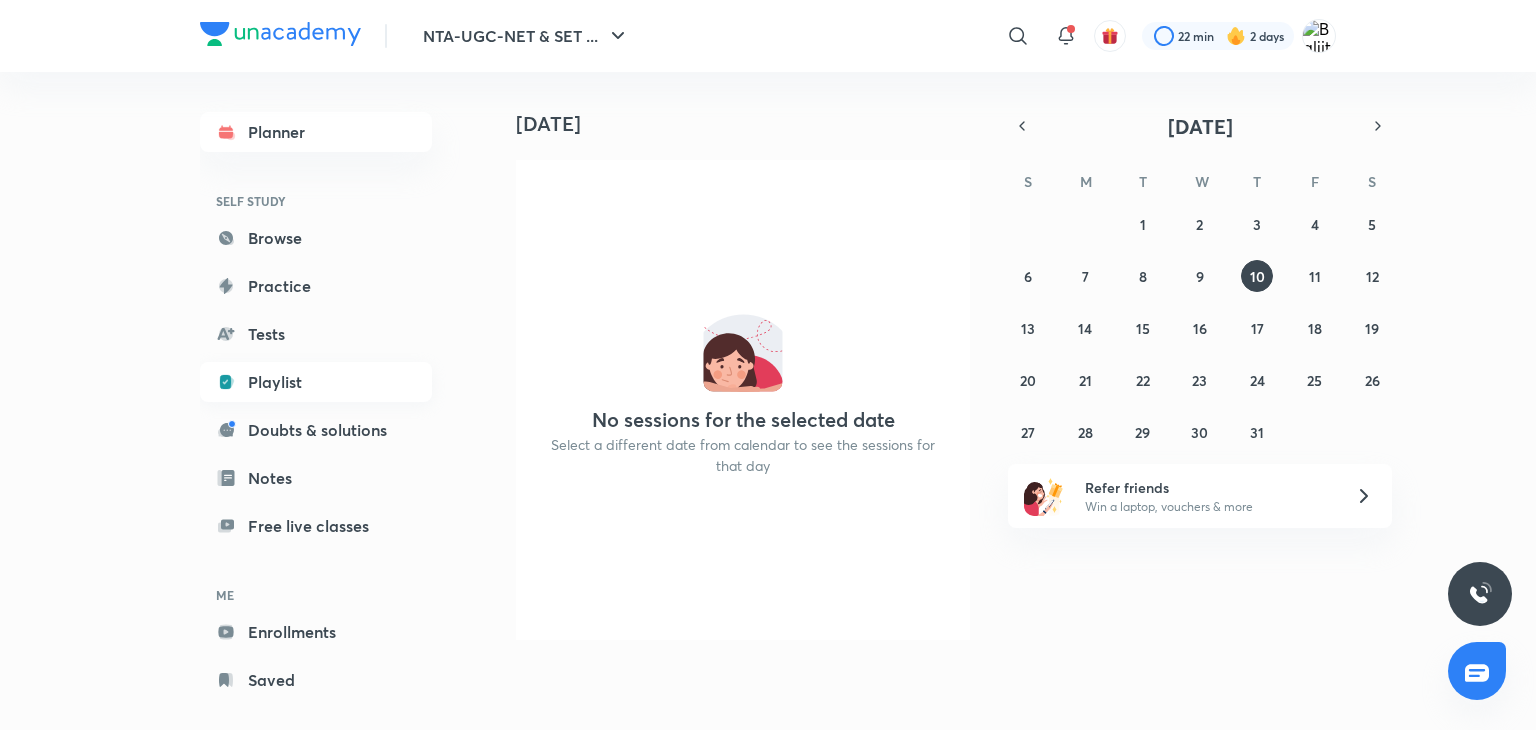 click on "Playlist" at bounding box center (316, 382) 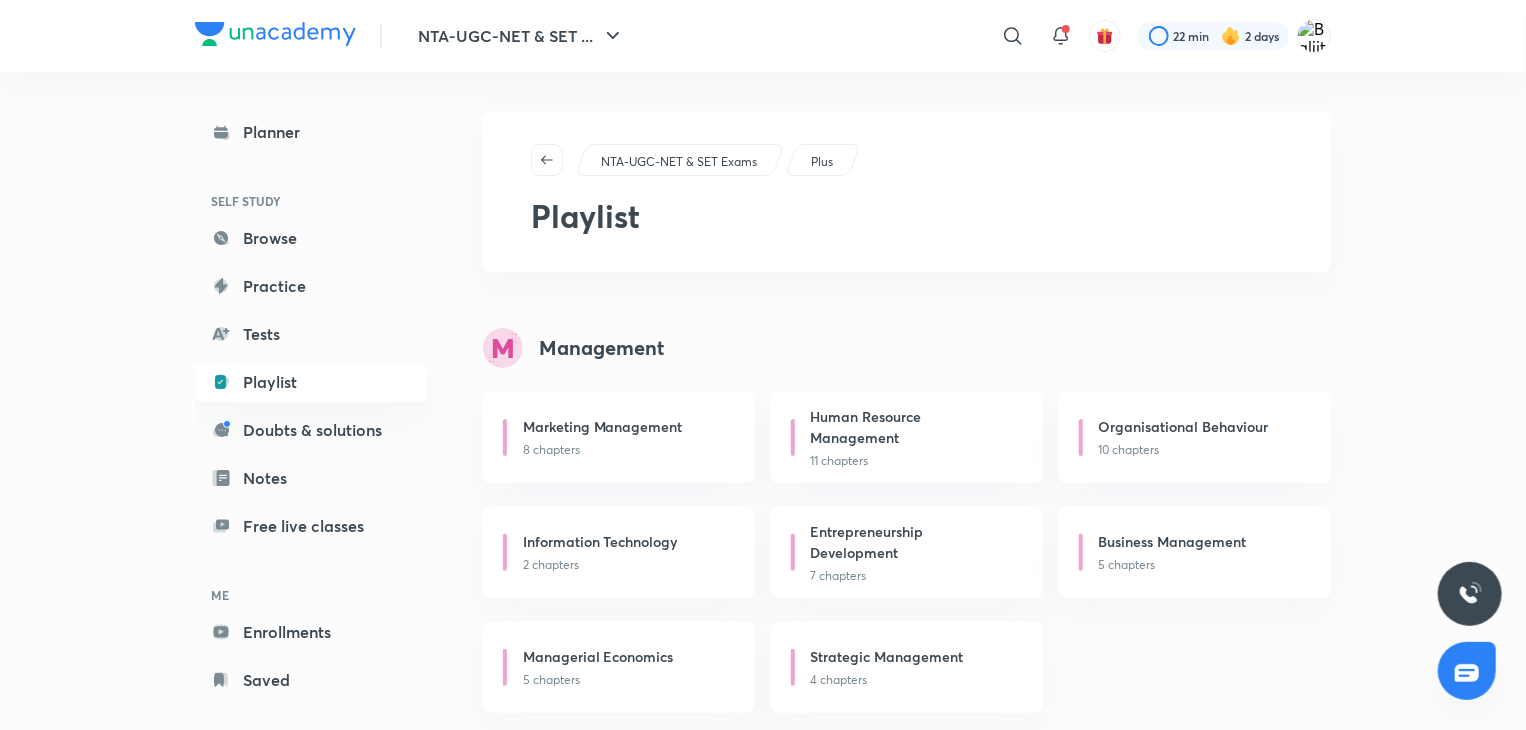 scroll, scrollTop: 638, scrollLeft: 0, axis: vertical 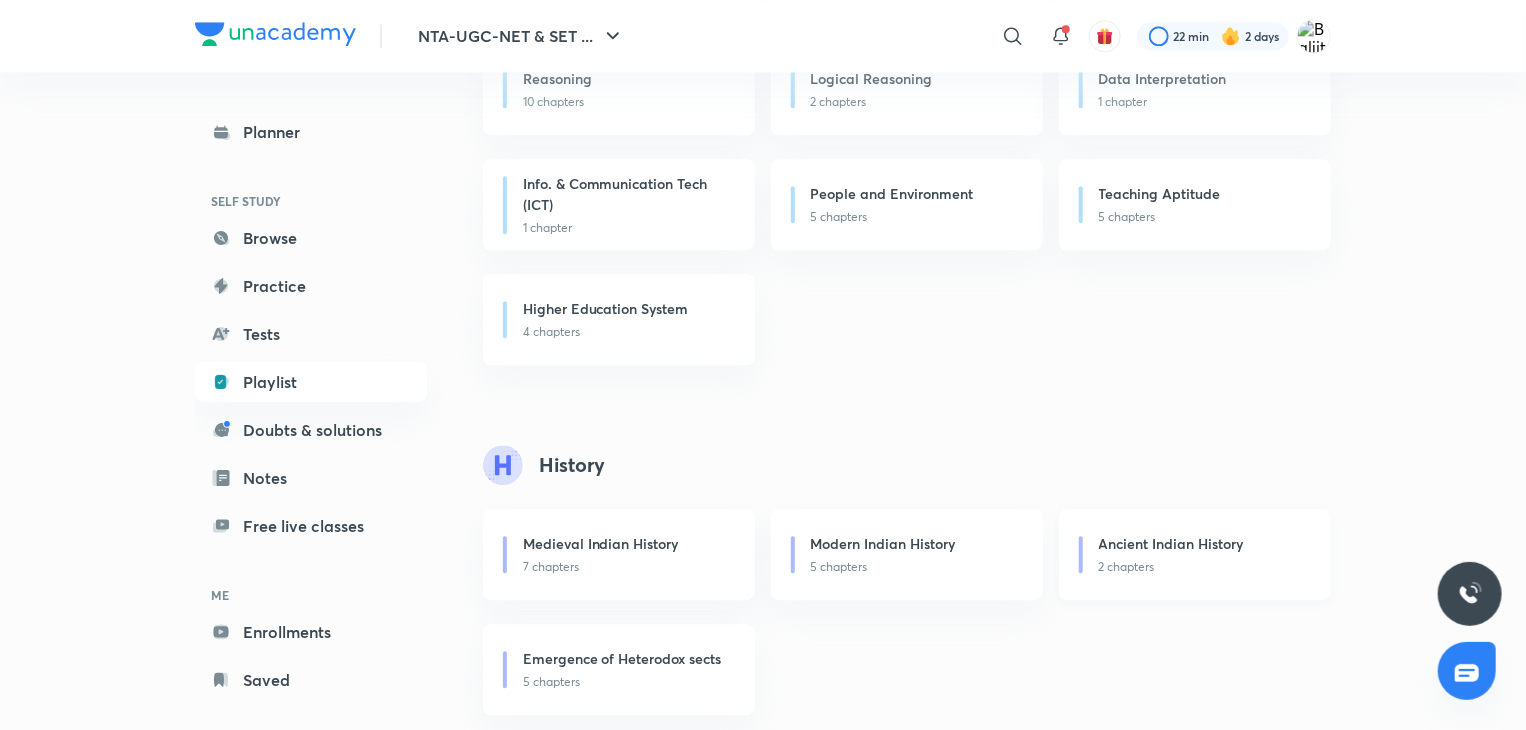 click on "Ancient Indian History" at bounding box center [1171, 543] 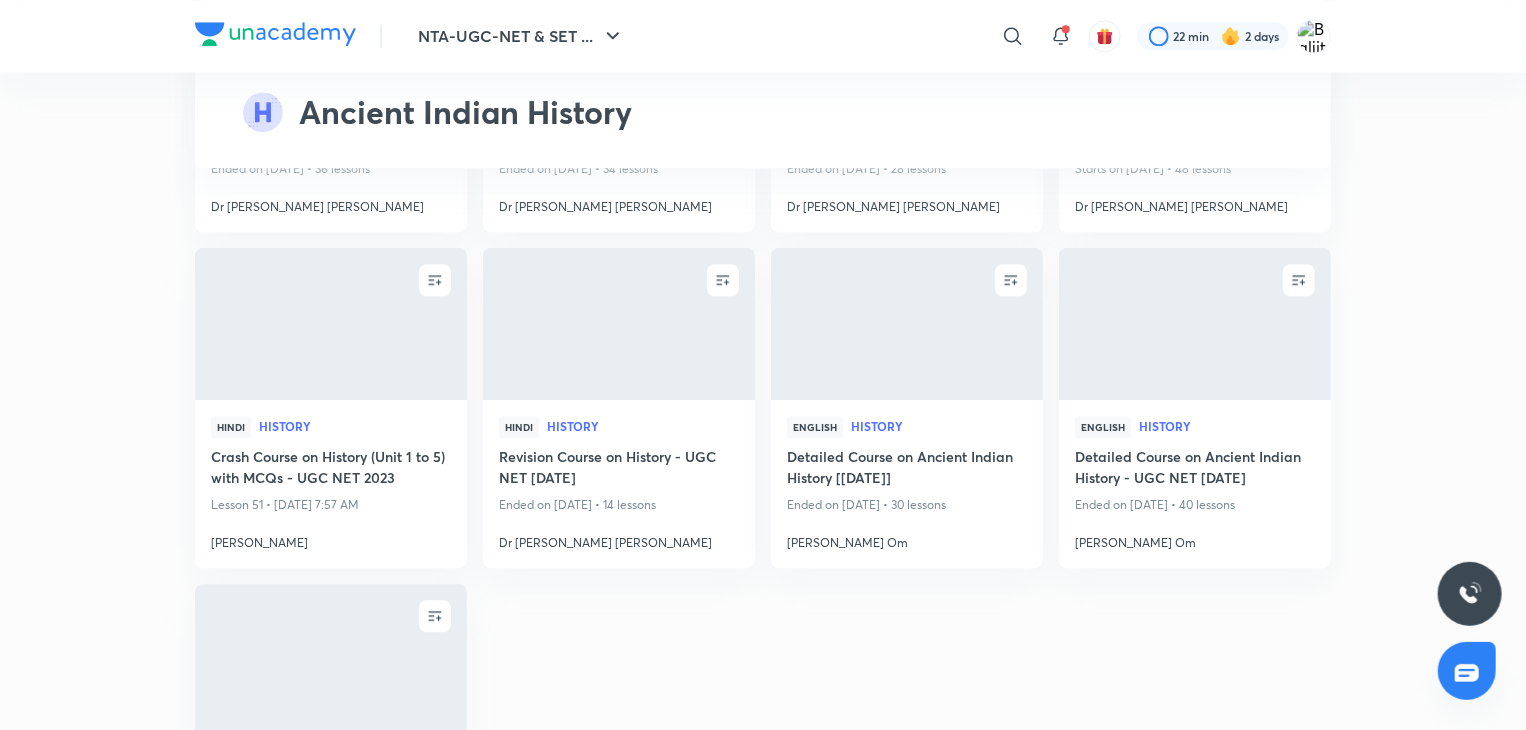 scroll, scrollTop: 0, scrollLeft: 0, axis: both 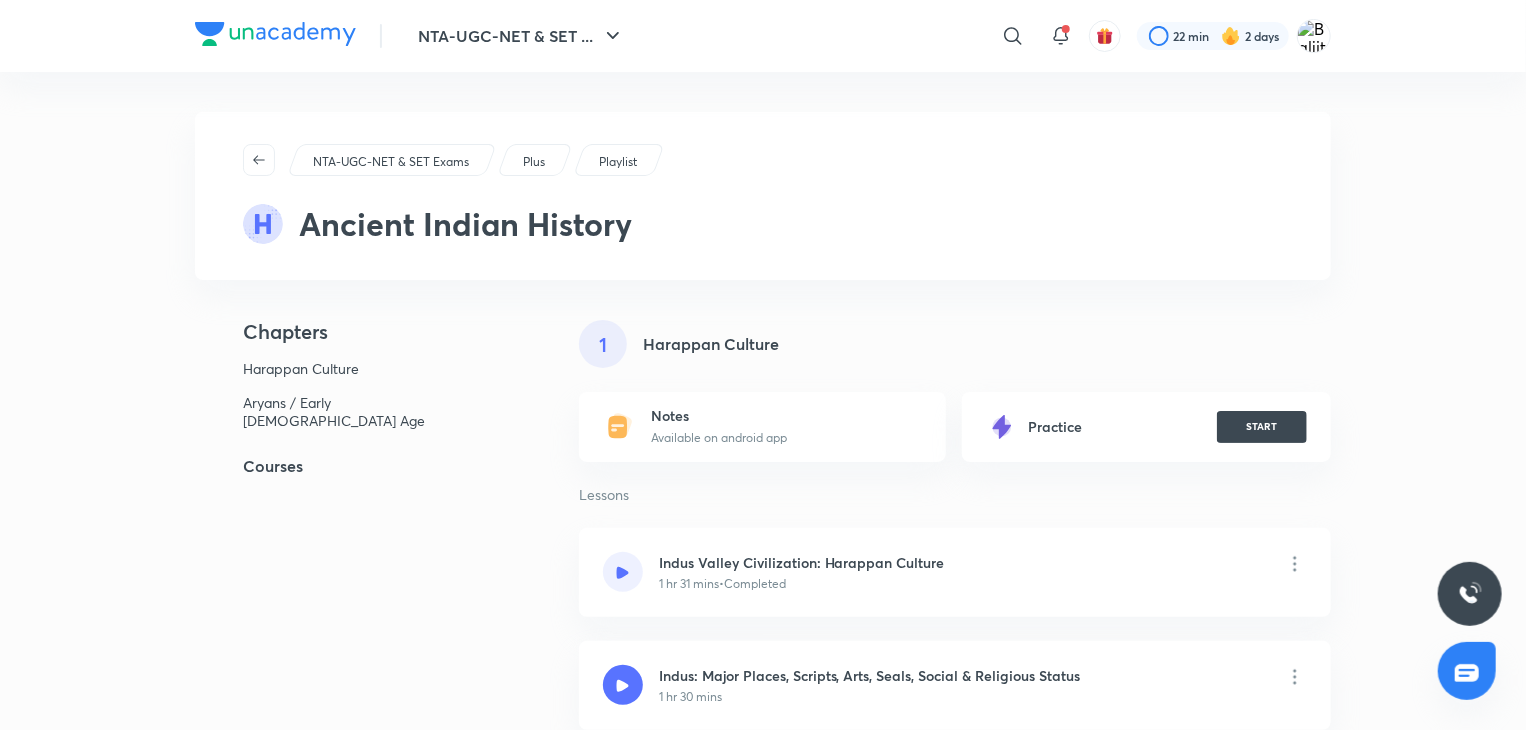 click on "Indus Valley Civilization: Harappan Culture  1 hr 31 mins  •  Completed" at bounding box center [955, 572] 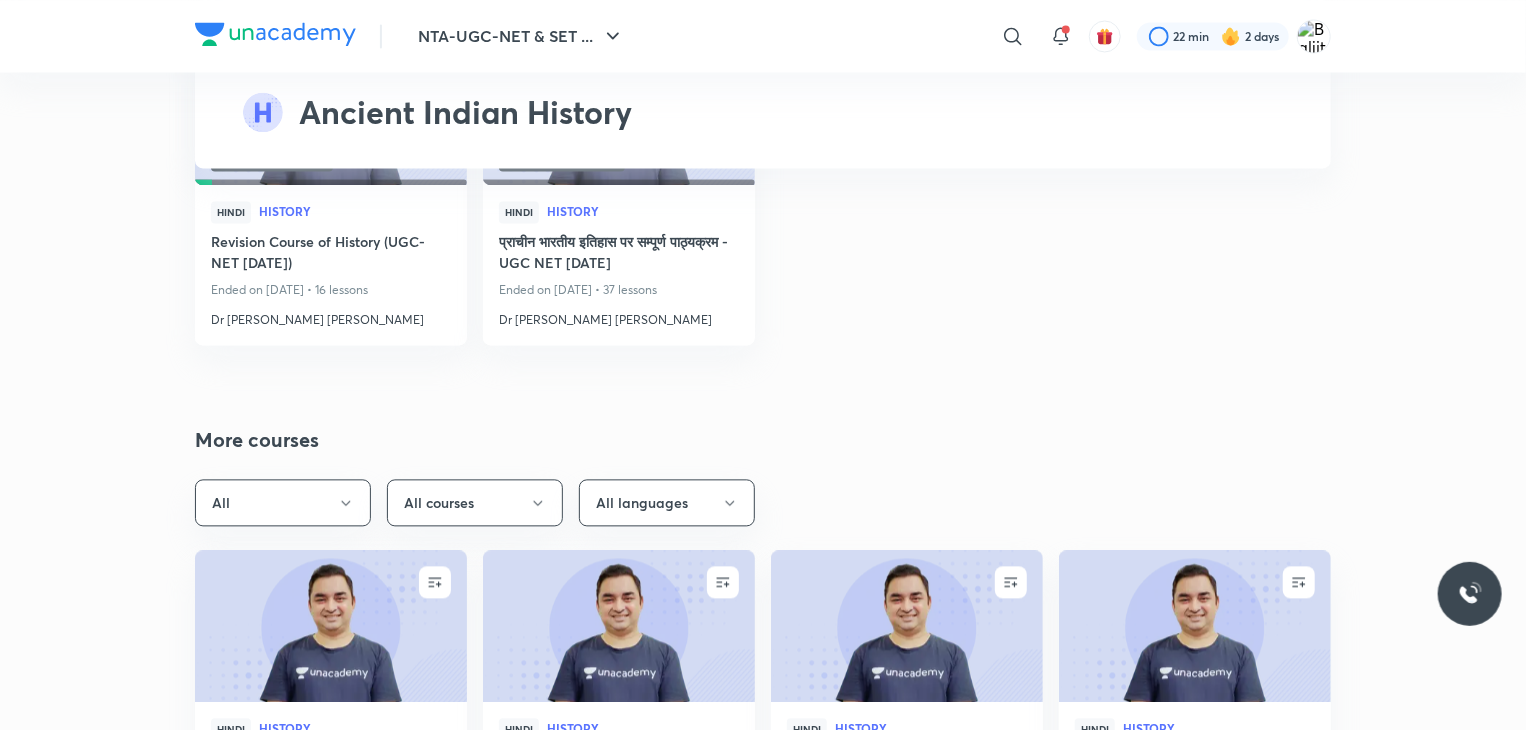 scroll, scrollTop: 2553, scrollLeft: 0, axis: vertical 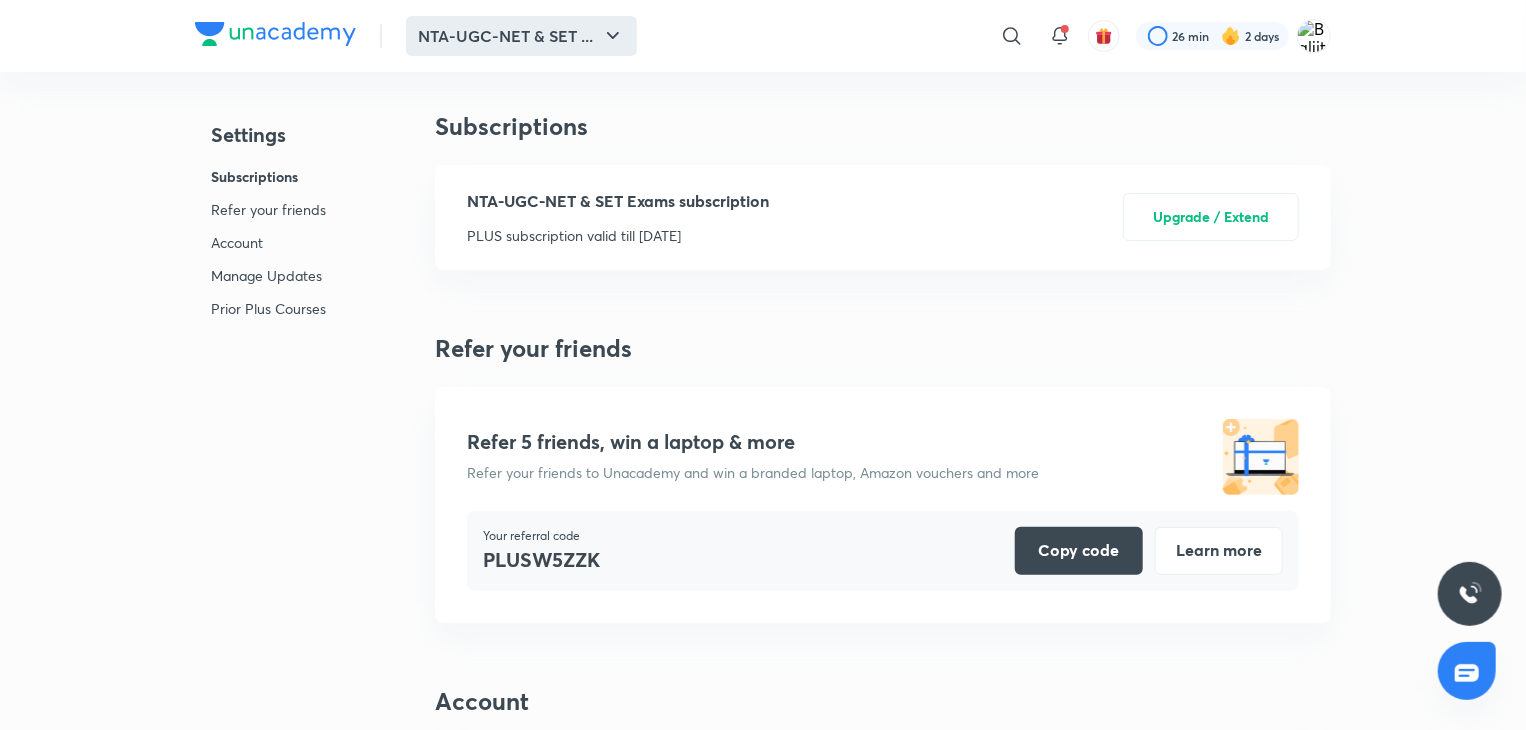 click on "NTA-UGC-NET & SET  ..." at bounding box center (521, 36) 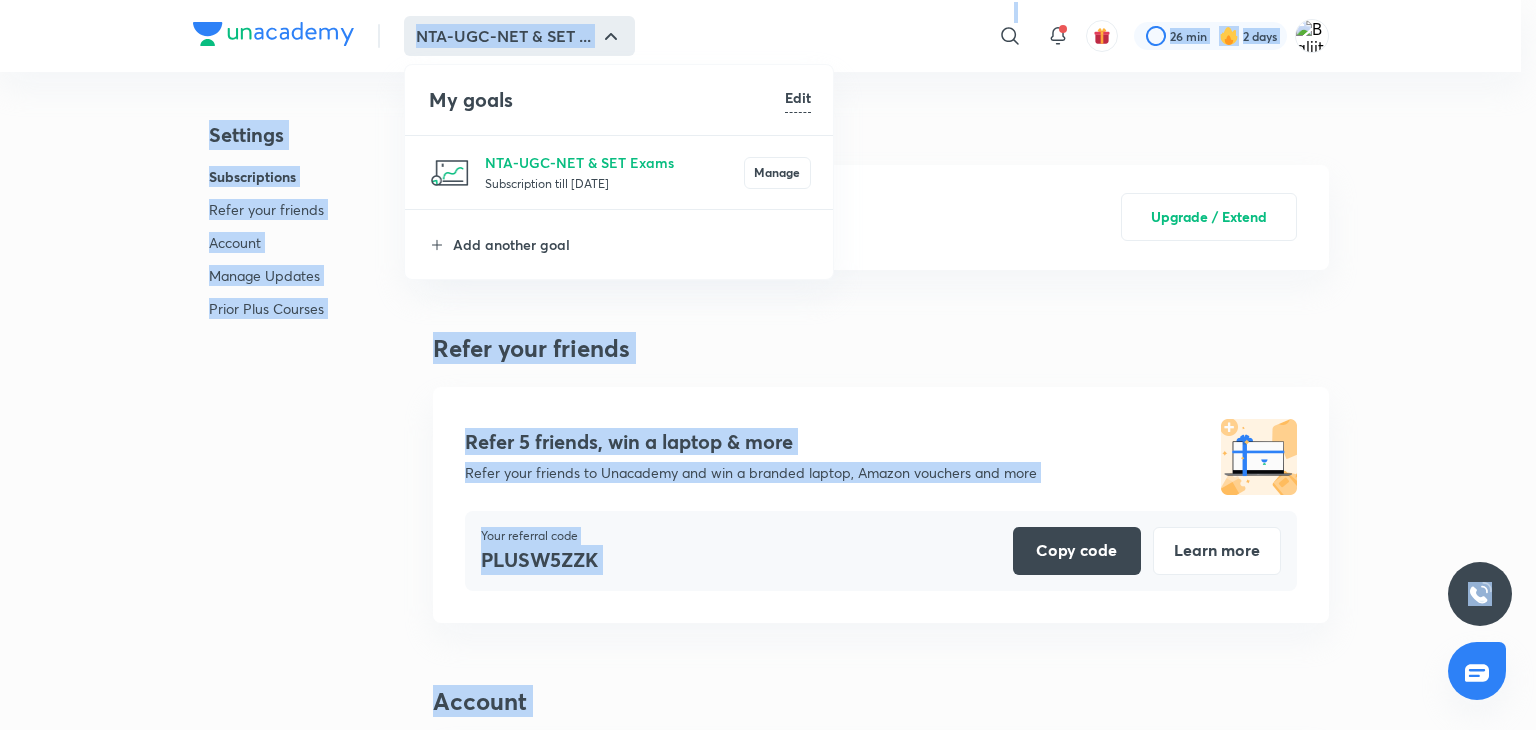click at bounding box center (768, 365) 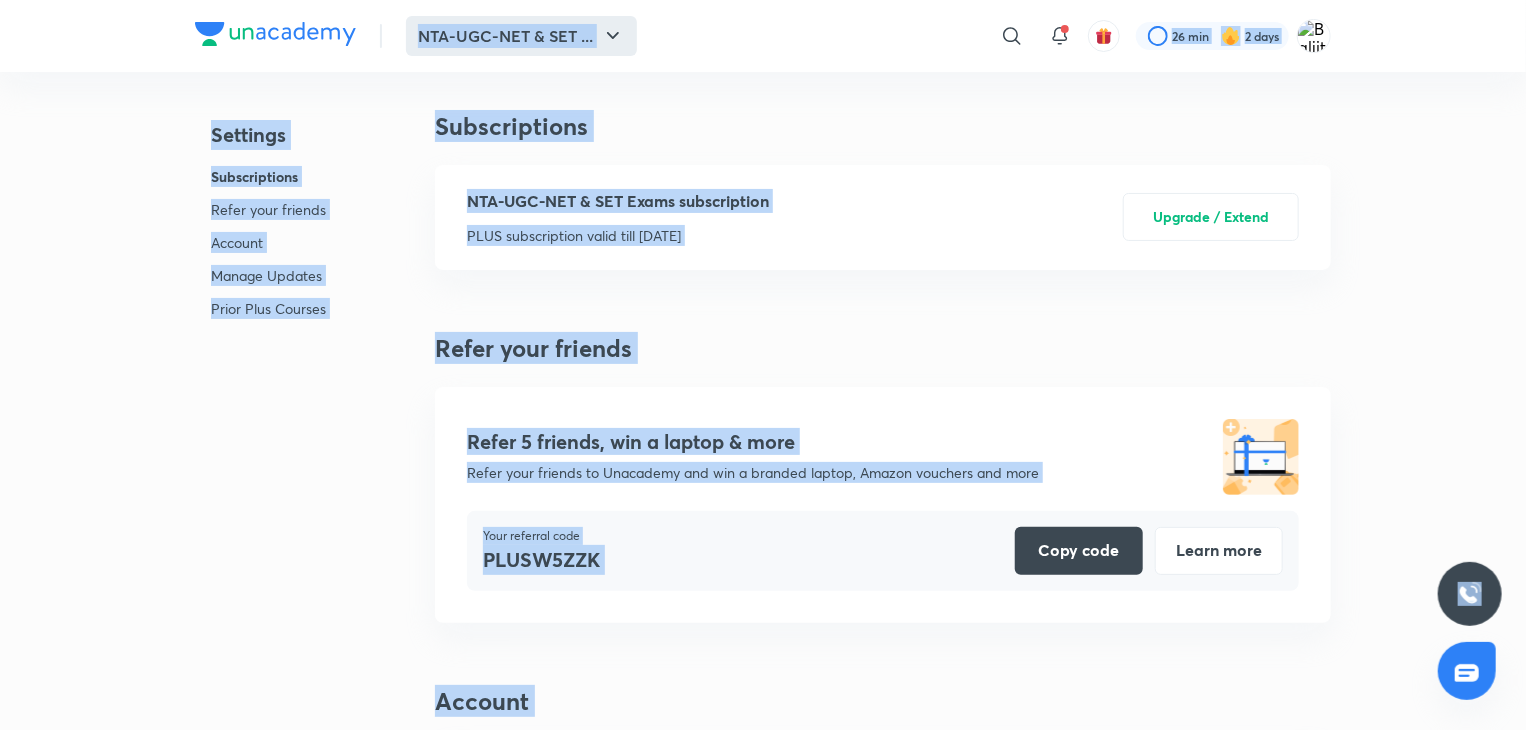 click on "NTA-UGC-NET & SET  ..." at bounding box center (521, 36) 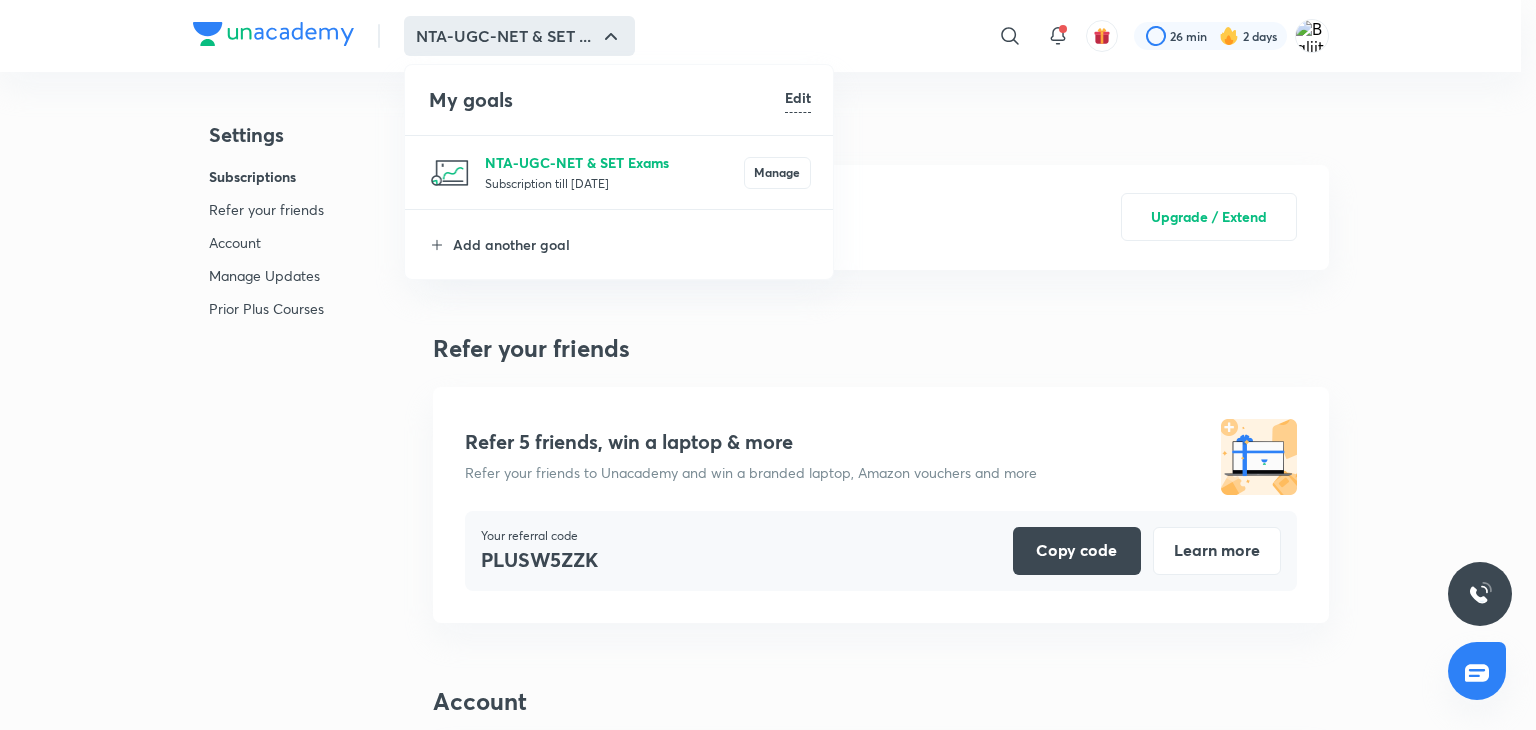 click on "NTA-UGC-NET & SET Exams" at bounding box center (614, 162) 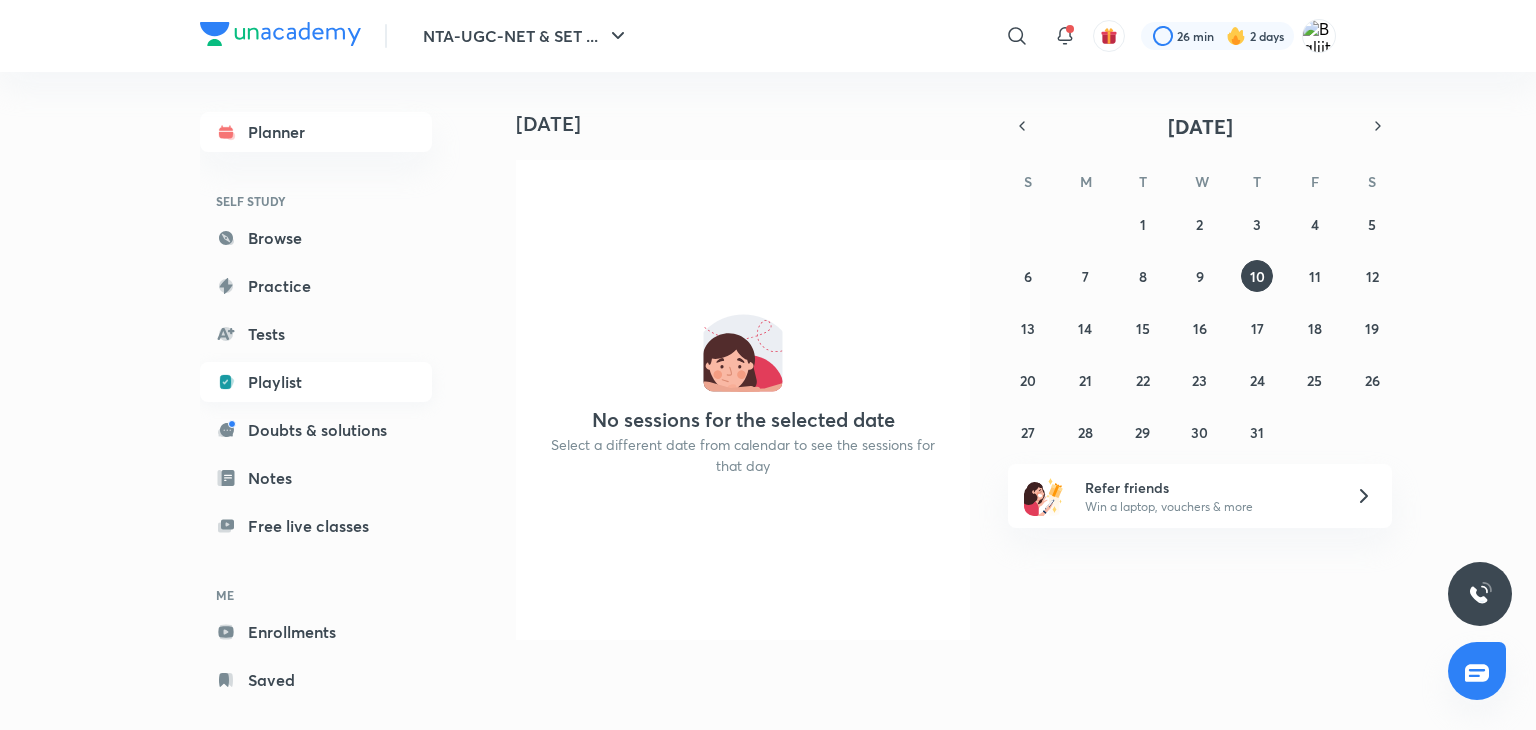 click on "Playlist" at bounding box center [316, 382] 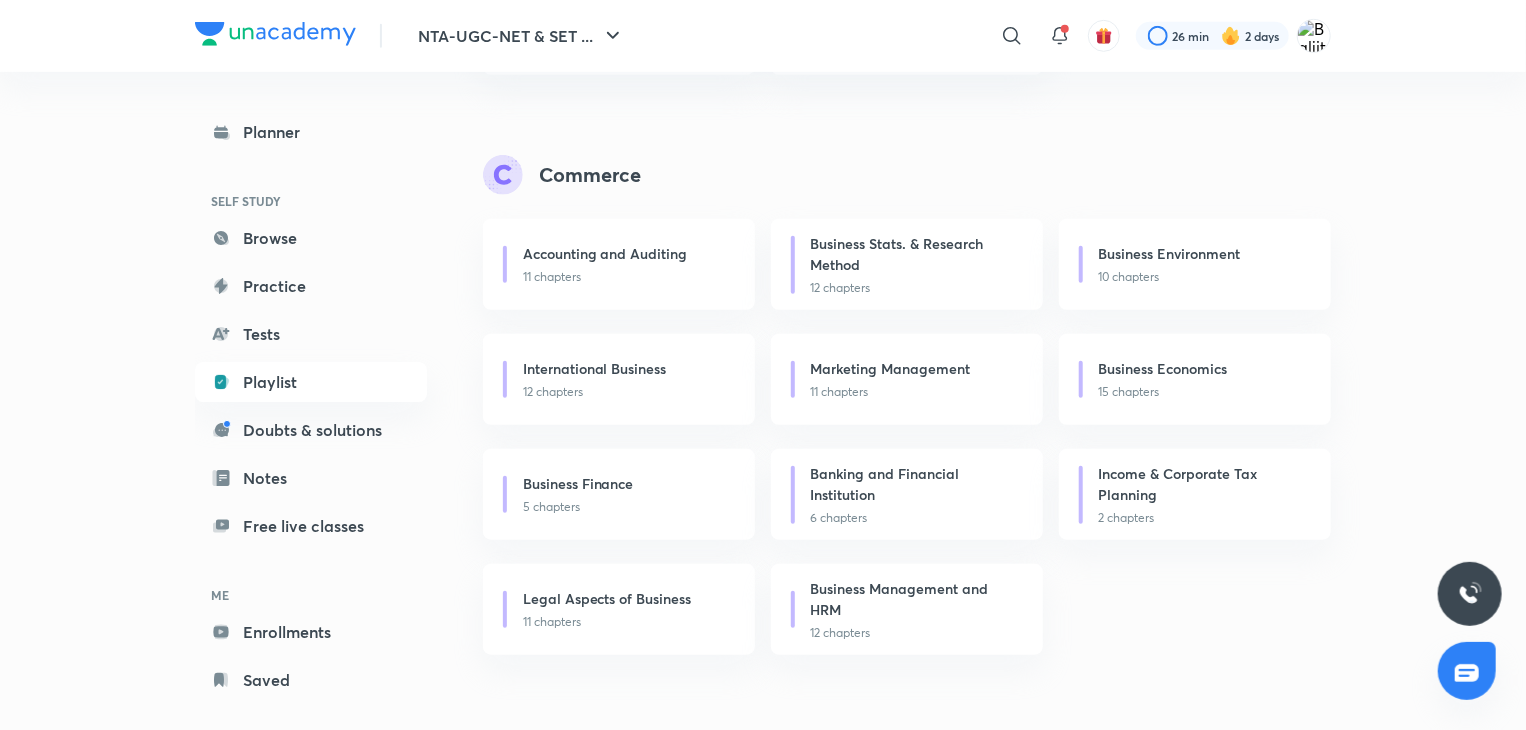 scroll, scrollTop: 1276, scrollLeft: 0, axis: vertical 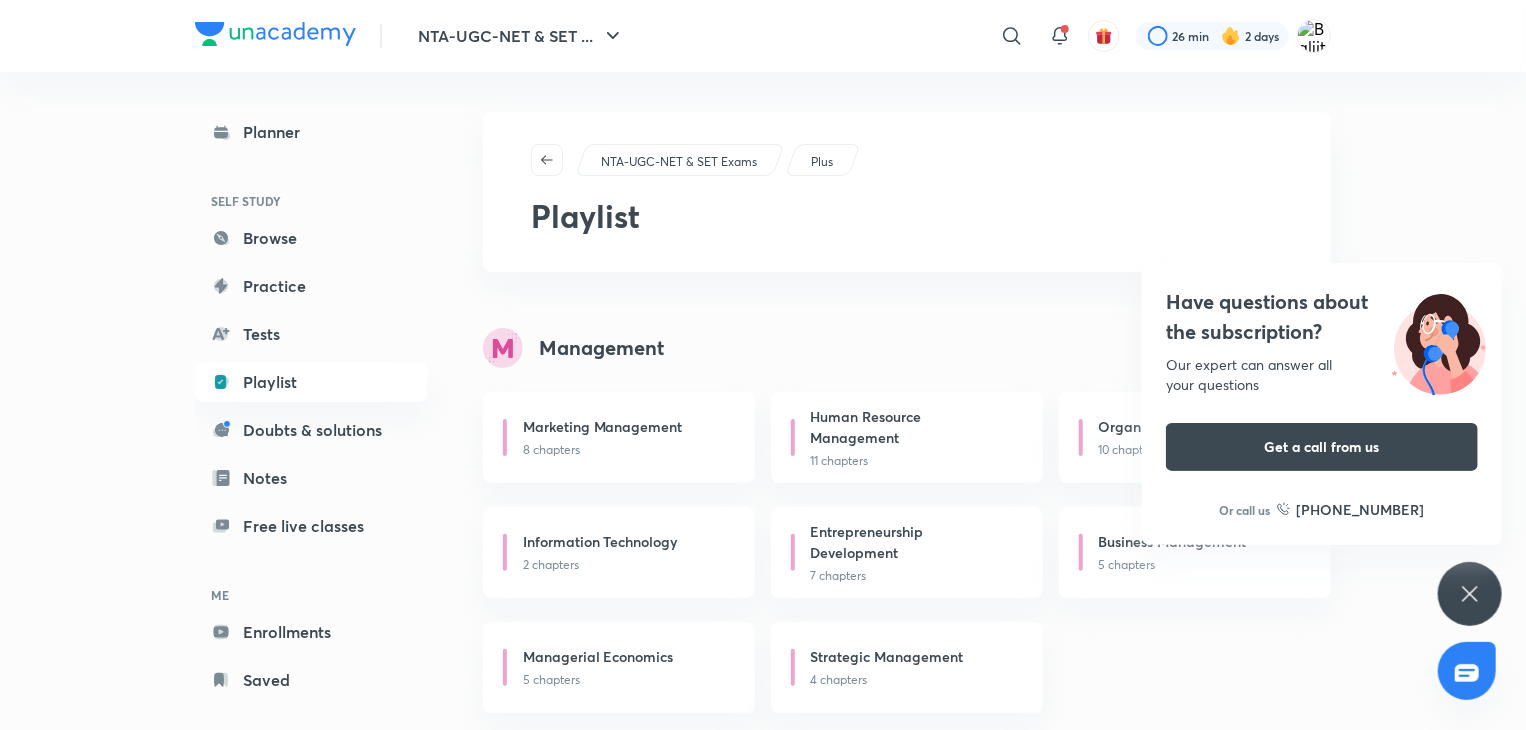 click on "NTA-UGC-NET & SET  ... ​ 26 min 2 days Planner SELF STUDY Browse Practice Tests Playlist Doubts & solutions Notes Free live classes ME Enrollments Saved NTA-UGC-NET & SET Exams Plus Playlist Management Marketing Management 8 chapters Human Resource Management 11 chapters Organisational Behaviour 10 chapters Information Technology 2 chapters Entrepreneurship Development 7 chapters Business Management 5 chapters Managerial Economics 5 chapters Strategic Management 4 chapters Commerce Accounting and Auditing 11 chapters Business Stats. & Research Method 12 chapters Business Environment 10 chapters International Business 12 chapters Marketing Management 11 chapters Business Economics 15 chapters Business Finance 5 chapters Banking and Financial Institution 6 chapters Income & Corporate Tax Planning 2 chapters Legal Aspects of Business 11 chapters Business Management and HRM 12 chapters Economics Micro Economics 12 chapters Environmental Ecom. & Demography 6 chapters Growth and Development Economics 2 chapters" at bounding box center [763, 4959] 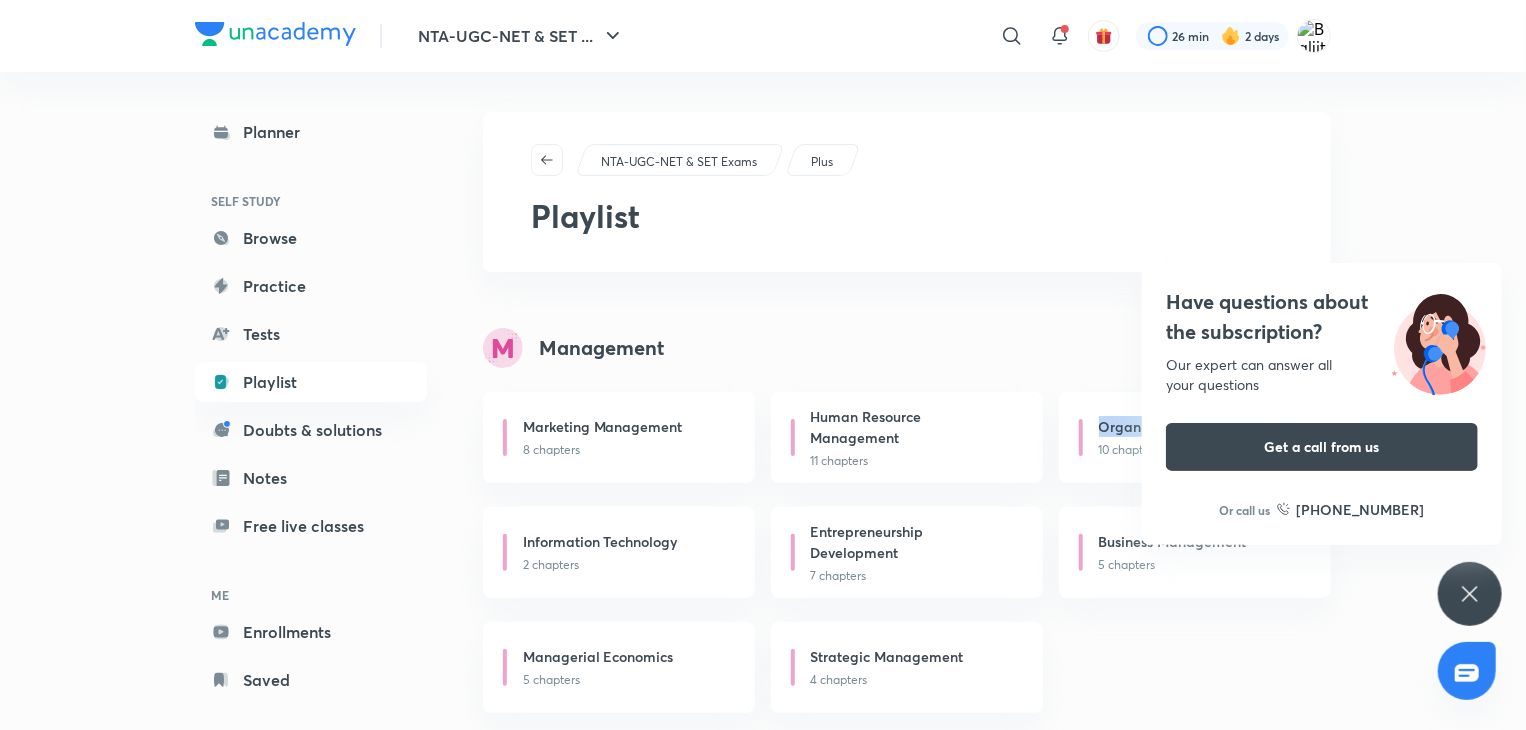 click on "NTA-UGC-NET & SET  ... ​ 26 min 2 days Planner SELF STUDY Browse Practice Tests Playlist Doubts & solutions Notes Free live classes ME Enrollments Saved NTA-UGC-NET & SET Exams Plus Playlist Management Marketing Management 8 chapters Human Resource Management 11 chapters Organisational Behaviour 10 chapters Information Technology 2 chapters Entrepreneurship Development 7 chapters Business Management 5 chapters Managerial Economics 5 chapters Strategic Management 4 chapters Commerce Accounting and Auditing 11 chapters Business Stats. & Research Method 12 chapters Business Environment 10 chapters International Business 12 chapters Marketing Management 11 chapters Business Economics 15 chapters Business Finance 5 chapters Banking and Financial Institution 6 chapters Income & Corporate Tax Planning 2 chapters Legal Aspects of Business 11 chapters Business Management and HRM 12 chapters Economics Micro Economics 12 chapters Environmental Ecom. & Demography 6 chapters Growth and Development Economics 2 chapters" at bounding box center [763, 4959] 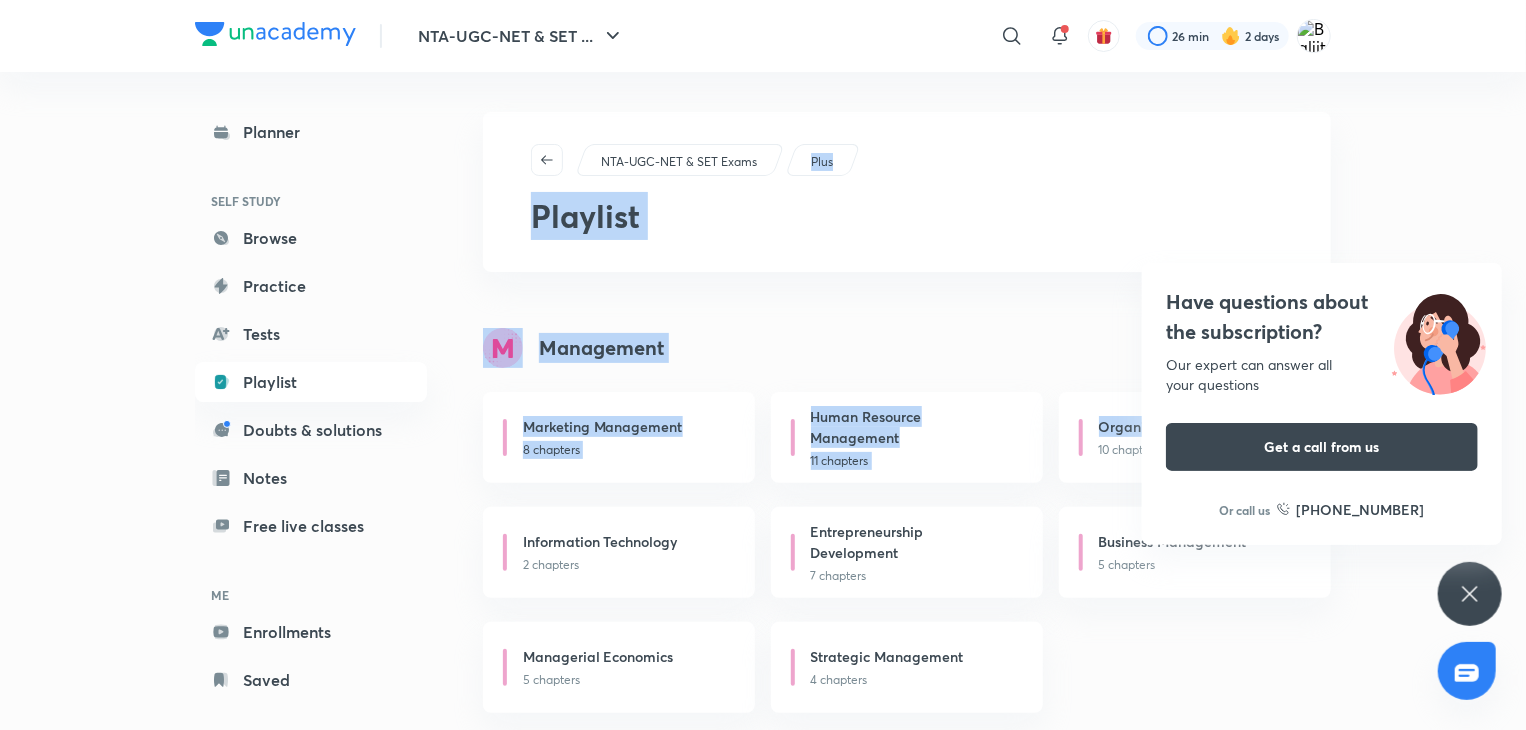 drag, startPoint x: 1524, startPoint y: 405, endPoint x: 1535, endPoint y: 144, distance: 261.2317 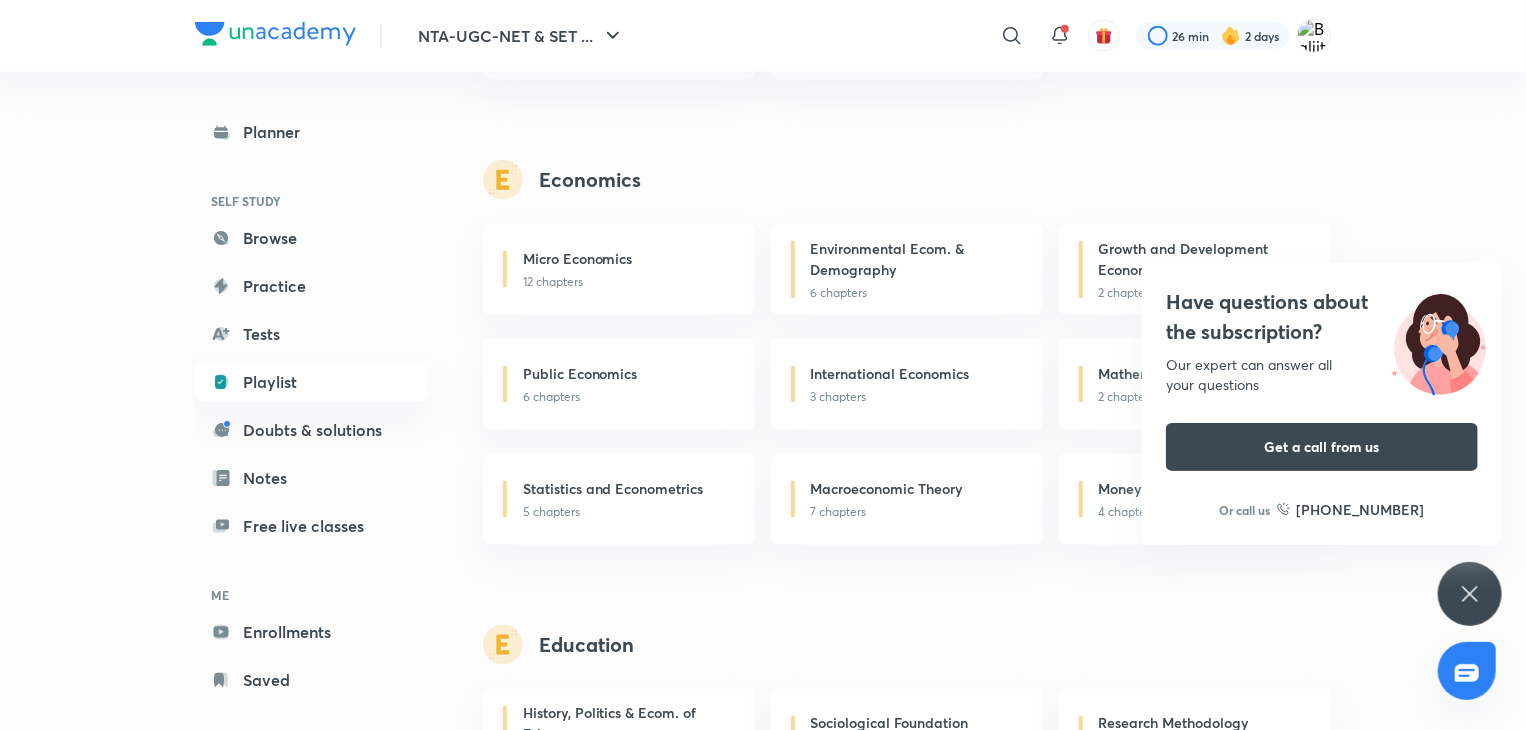 scroll, scrollTop: 1276, scrollLeft: 0, axis: vertical 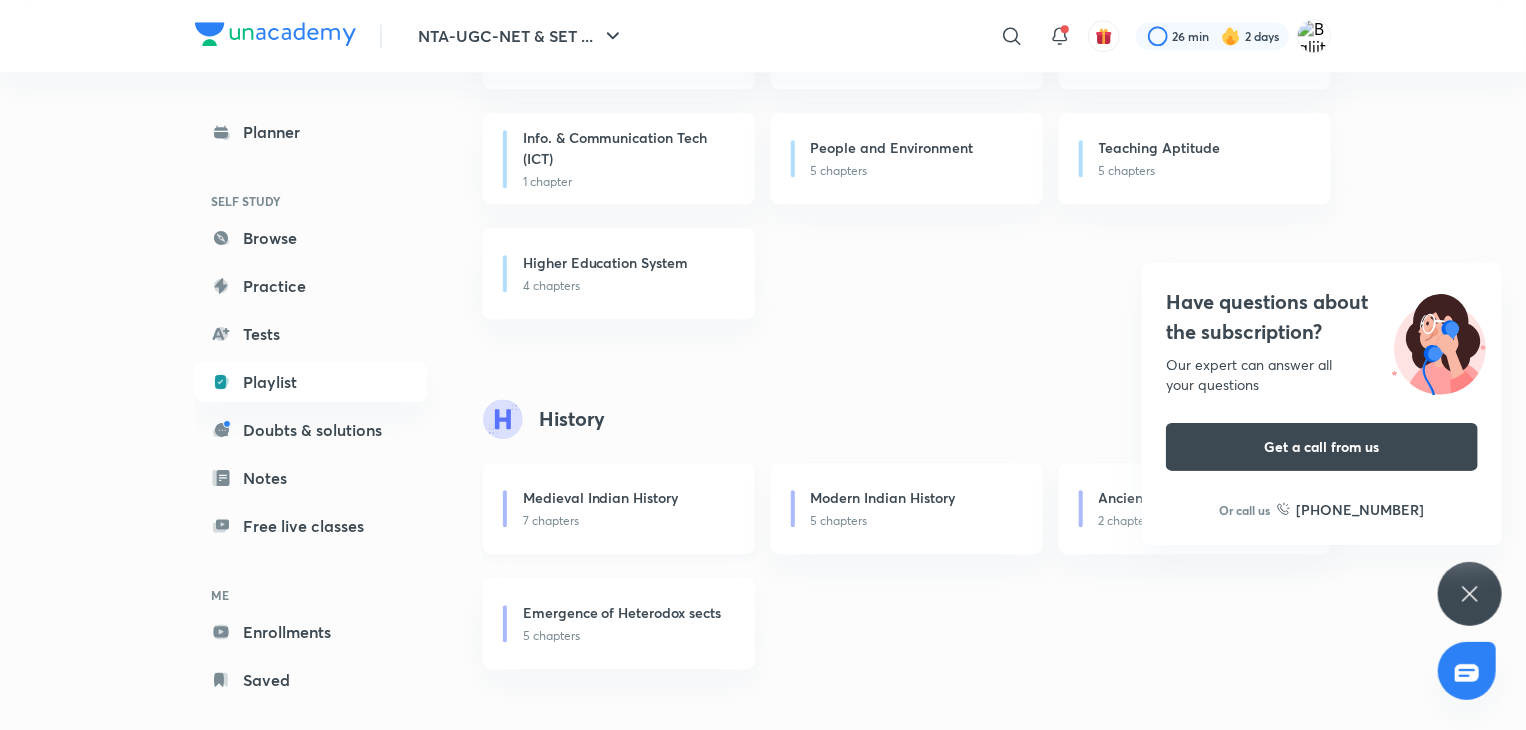 click on "7 chapters" at bounding box center [627, 521] 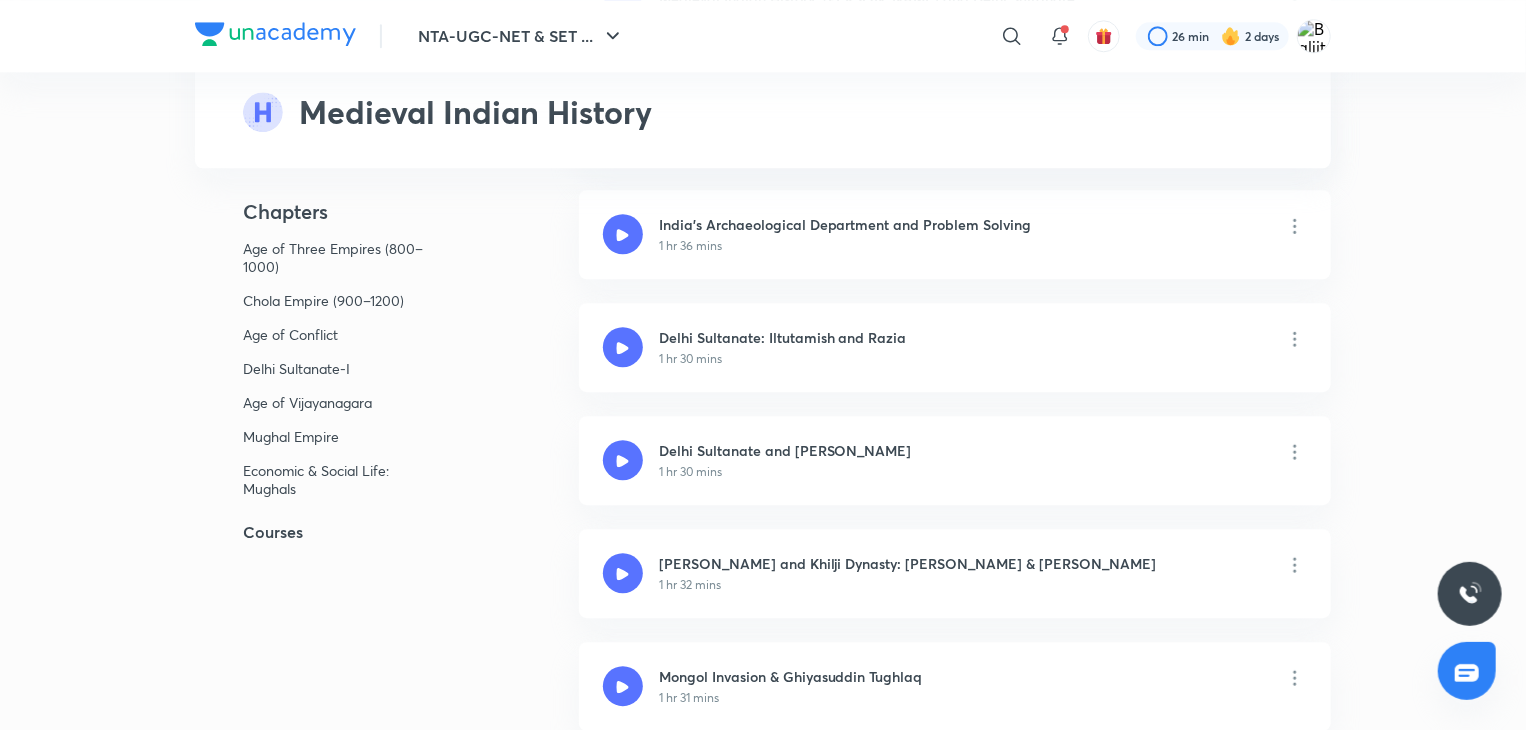 scroll, scrollTop: 0, scrollLeft: 0, axis: both 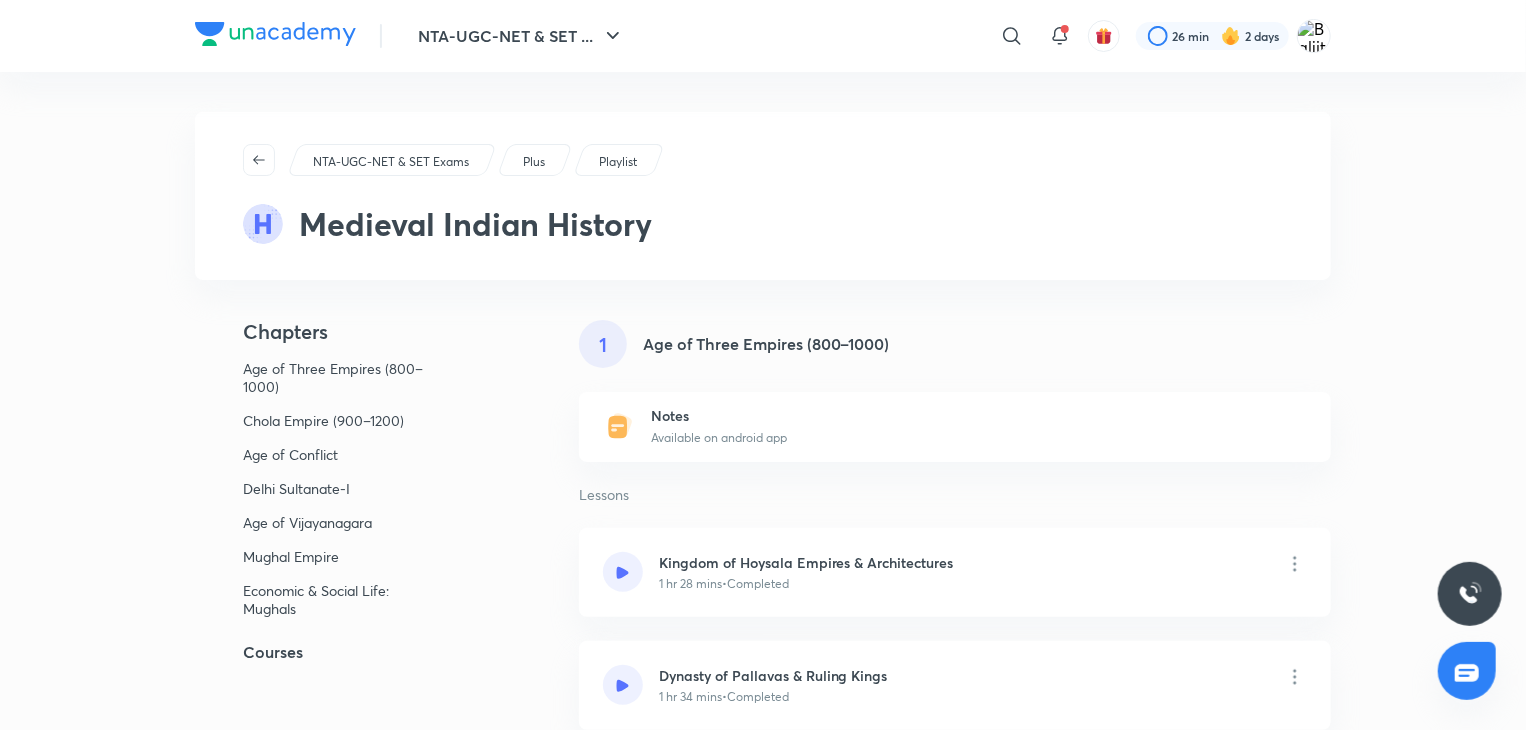 click on "1 Age of Three Empires (800–1000) Notes Available on android app Lessons Kingdom of Hoysala Empires & Architectures 1 hr 28 mins  •  Completed Dynasty of Pallavas & Ruling Kings 1 hr 34 mins  •  Completed Dynasty of Nagas Empire & History of Madhuban 1 hr 30 mins Dynasty of Cholas Kingdom & Administration 1 hr 30 mins" at bounding box center (955, 638) 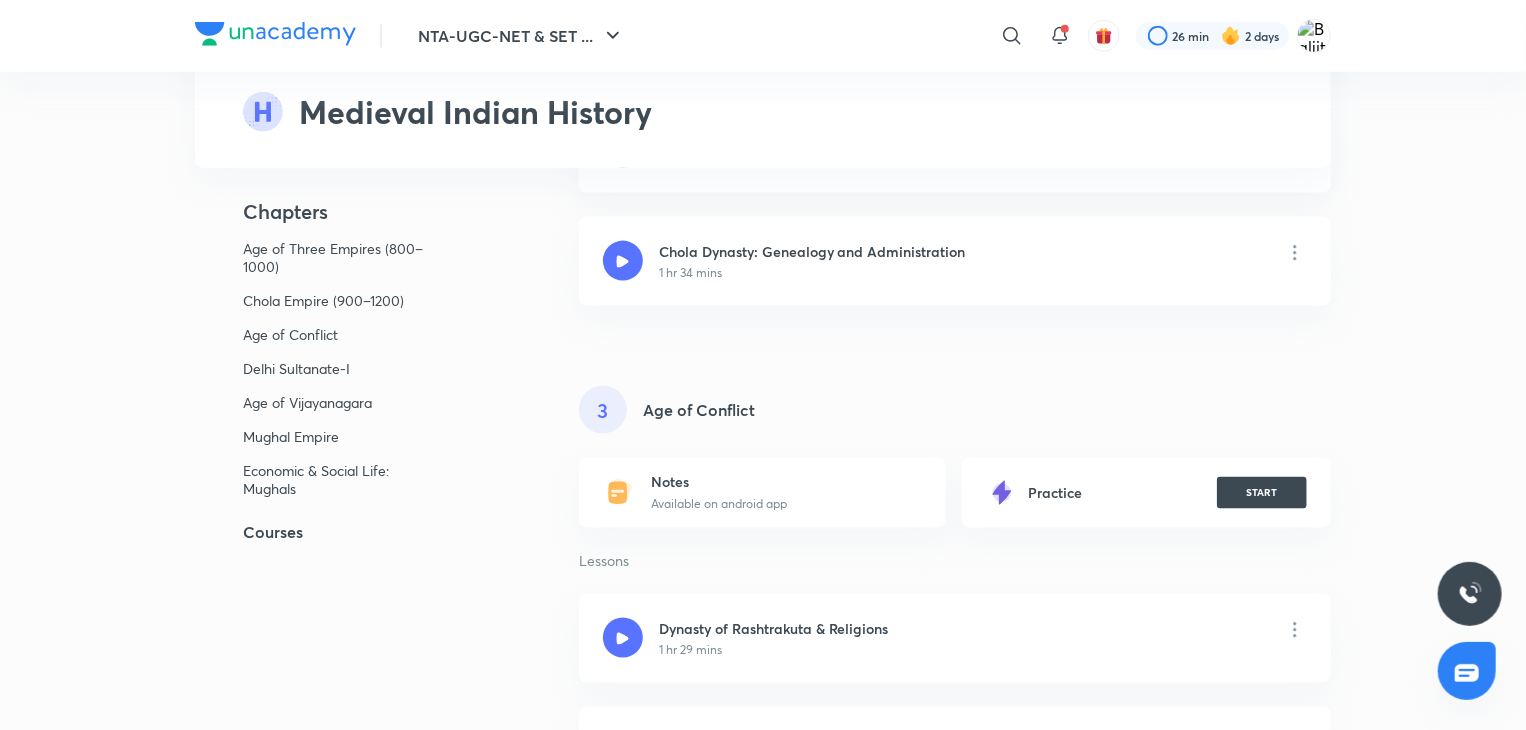 scroll, scrollTop: 1276, scrollLeft: 0, axis: vertical 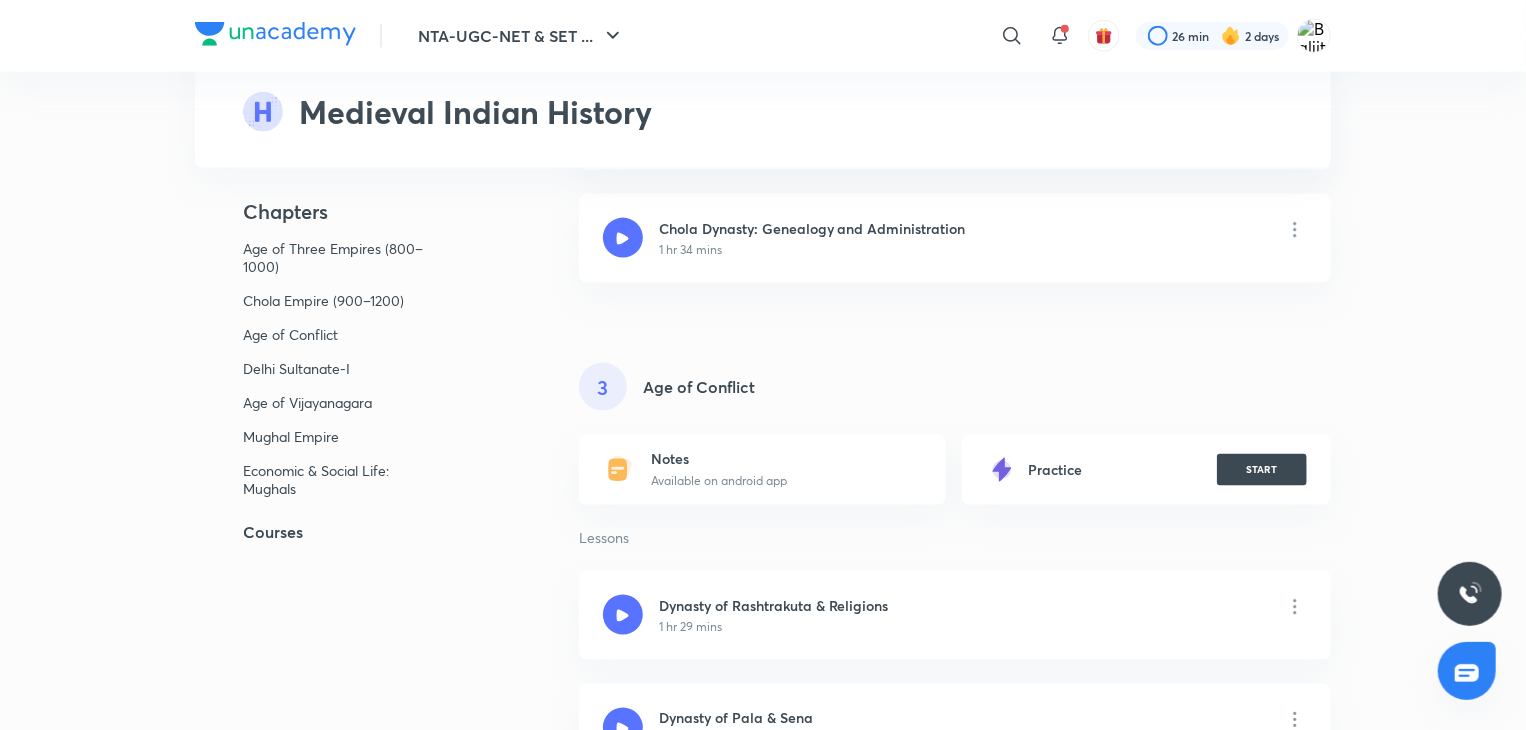 click on "NTA-UGC-NET & SET  ... ​ 26 min 2 days NTA-UGC-NET & SET Exams Plus Playlist Medieval Indian History Chapters Age of Three Empires (800–1000) Chola Empire (900–1200) Age of Conflict [GEOGRAPHIC_DATA] Sultanate-I Age of Vijayanagara Mughal Empire Economic & Social Life: Mughals Courses 1 Age of Three Empires (800–1000) Notes Available on android app Lessons Kingdom of Hoysala Empires & Architectures 1 hr 28 mins  •  Completed Dynasty of Pallavas & Ruling Kings 1 hr 34 mins  •  Completed Dynasty of Nagas Empire & History of [GEOGRAPHIC_DATA] 1 hr 30 mins Dynasty of Cholas Kingdom & Administration 1 hr 30 mins 2 Chola Empire (900–1200) Notes Available on android app Lessons Chola Dynasty & its Rulers 1 hr 32 mins Chola Dynasty: Problem Solving 1 hr 33 mins Chola Dynasty: Genealogy and Administration 1 hr 34 mins 3 Age of Conflict Notes Available on android app Practice START Lessons Dynasty of Rashtrakuta & Religions 1 hr 29 mins Dynasty of Pala & Sena 1 hr 29 mins The Role of [PERSON_NAME] Clans in History 4 Notes 5" at bounding box center [763, 4364] 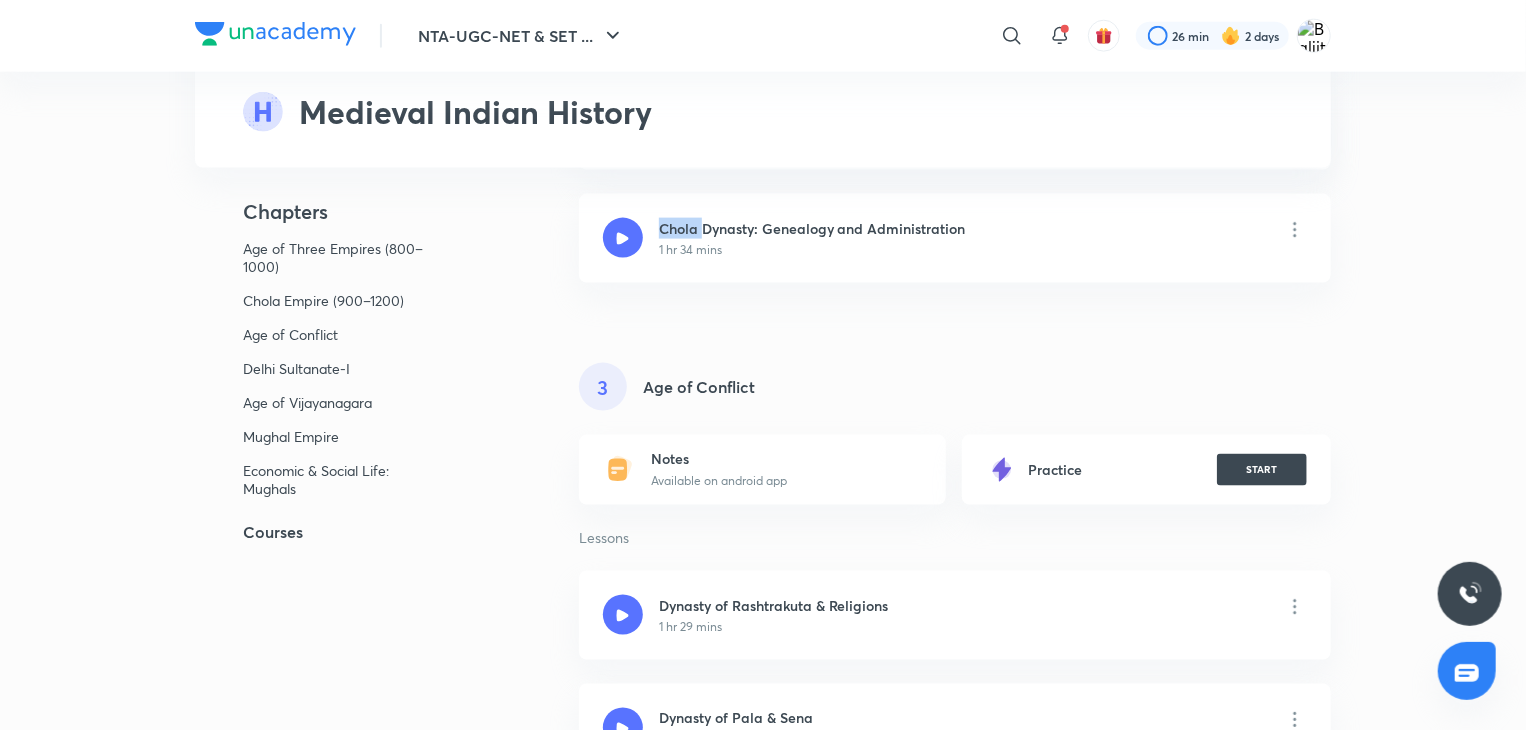 click on "NTA-UGC-NET & SET  ... ​ 26 min 2 days NTA-UGC-NET & SET Exams Plus Playlist Medieval Indian History Chapters Age of Three Empires (800–1000) Chola Empire (900–1200) Age of Conflict [GEOGRAPHIC_DATA] Sultanate-I Age of Vijayanagara Mughal Empire Economic & Social Life: Mughals Courses 1 Age of Three Empires (800–1000) Notes Available on android app Lessons Kingdom of Hoysala Empires & Architectures 1 hr 28 mins  •  Completed Dynasty of Pallavas & Ruling Kings 1 hr 34 mins  •  Completed Dynasty of Nagas Empire & History of [GEOGRAPHIC_DATA] 1 hr 30 mins Dynasty of Cholas Kingdom & Administration 1 hr 30 mins 2 Chola Empire (900–1200) Notes Available on android app Lessons Chola Dynasty & its Rulers 1 hr 32 mins Chola Dynasty: Problem Solving 1 hr 33 mins Chola Dynasty: Genealogy and Administration 1 hr 34 mins 3 Age of Conflict Notes Available on android app Practice START Lessons Dynasty of Rashtrakuta & Religions 1 hr 29 mins Dynasty of Pala & Sena 1 hr 29 mins The Role of [PERSON_NAME] Clans in History 4 Notes 5" at bounding box center (763, 4364) 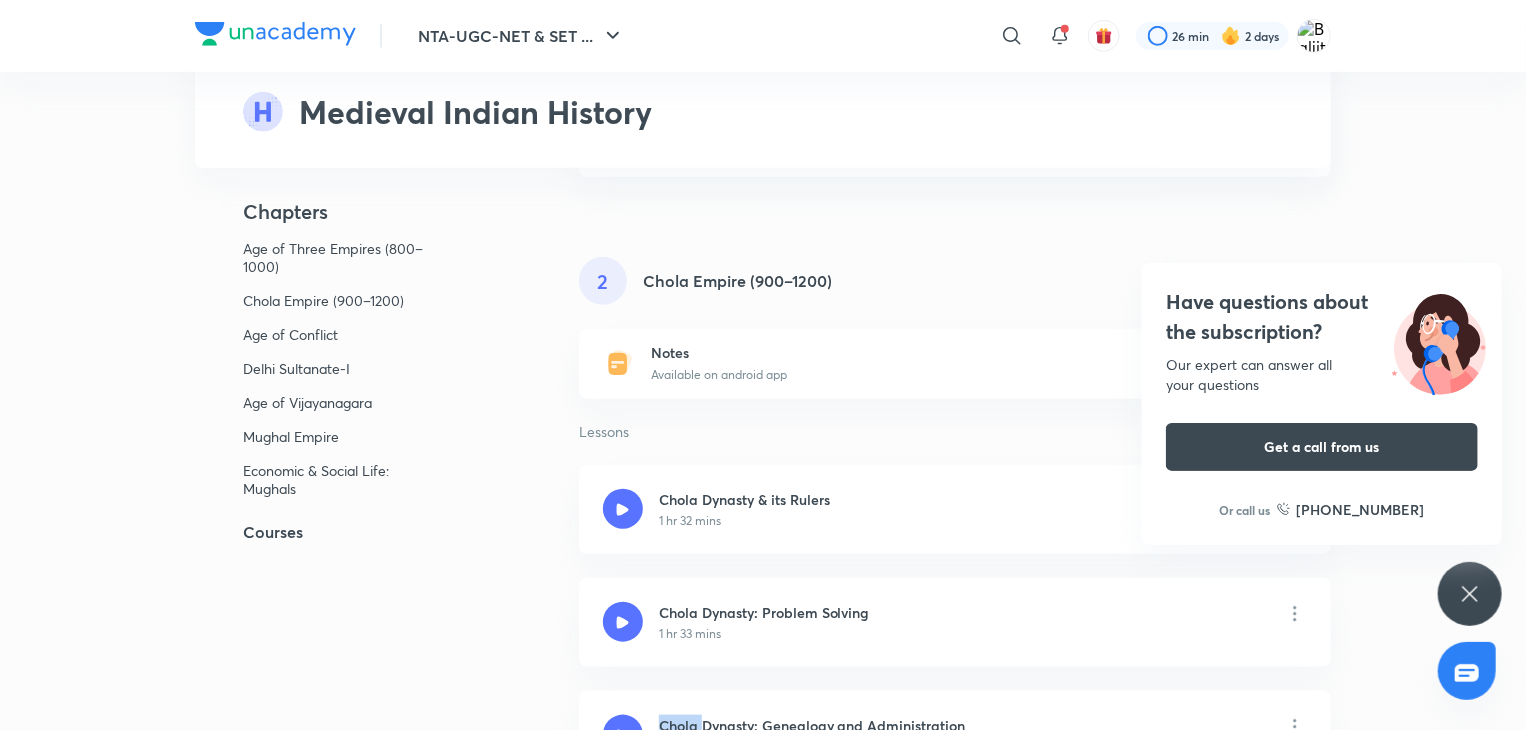 scroll, scrollTop: 140, scrollLeft: 0, axis: vertical 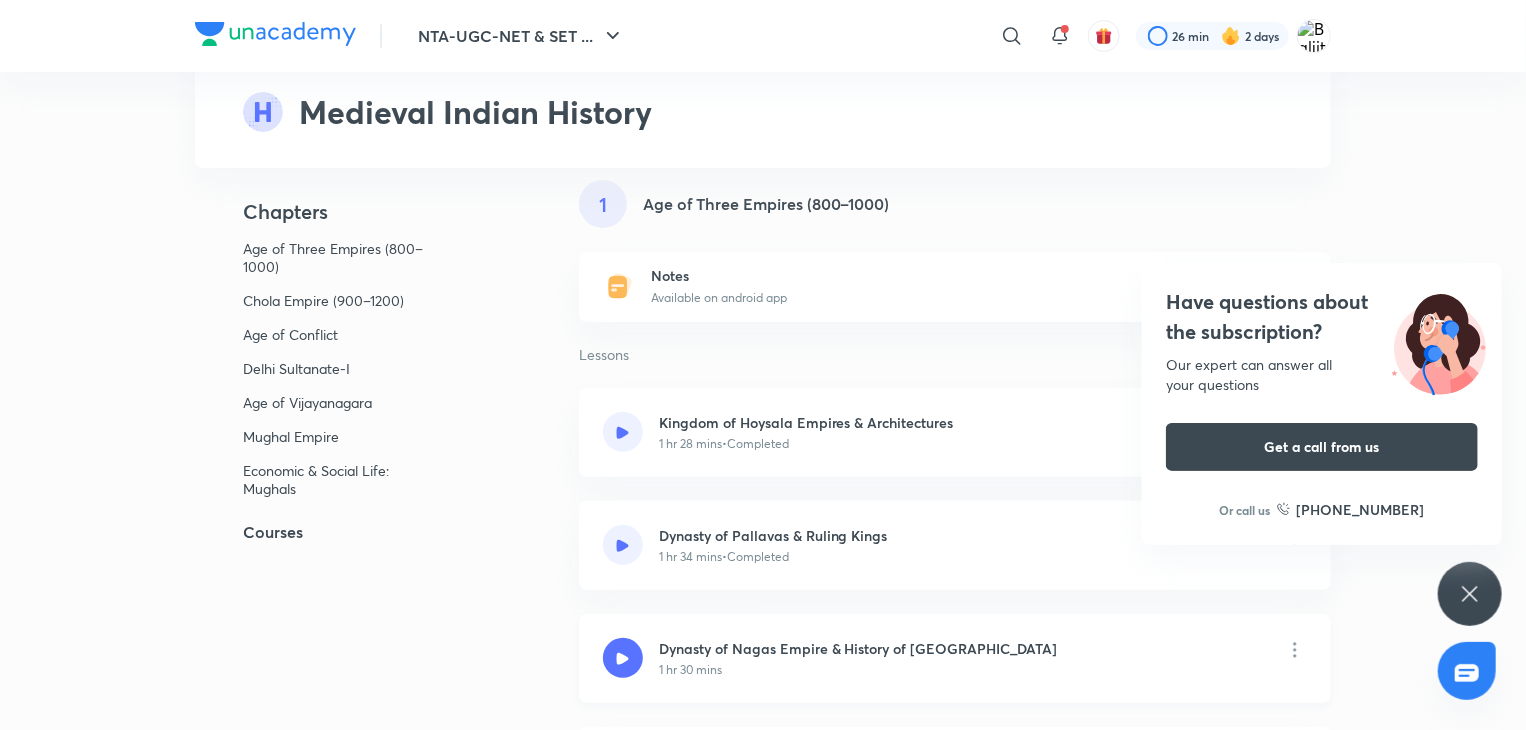 click on "Dynasty of Nagas Empire & History of [GEOGRAPHIC_DATA]" at bounding box center [858, 648] 